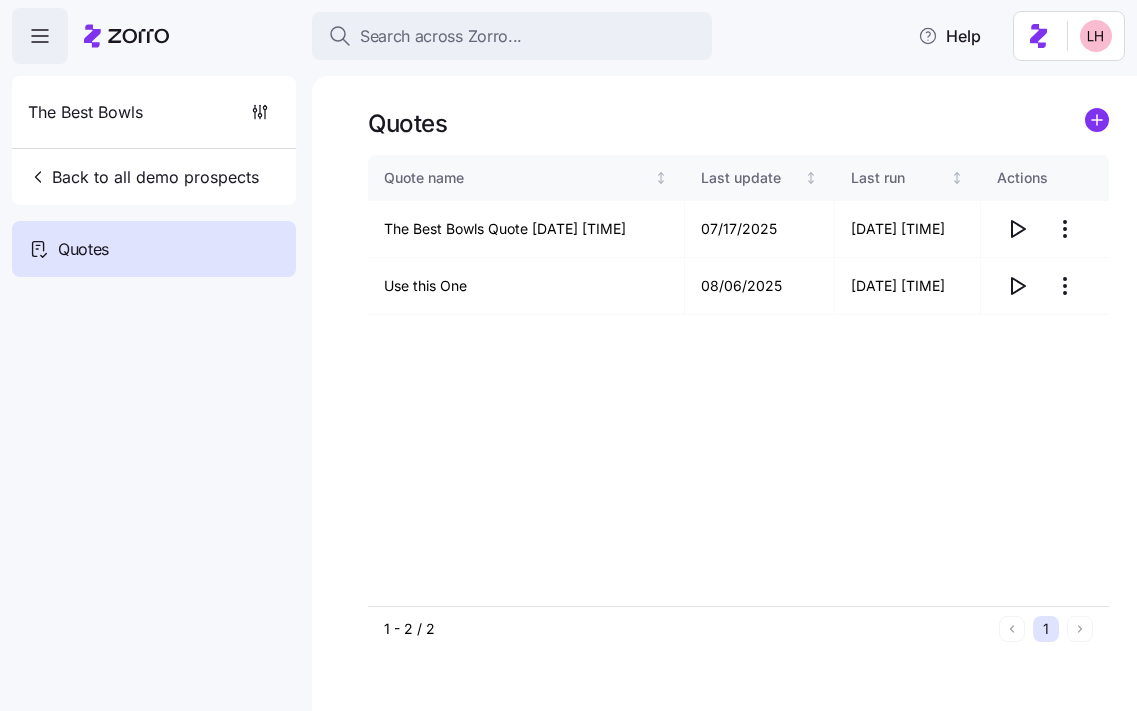 scroll, scrollTop: 0, scrollLeft: 0, axis: both 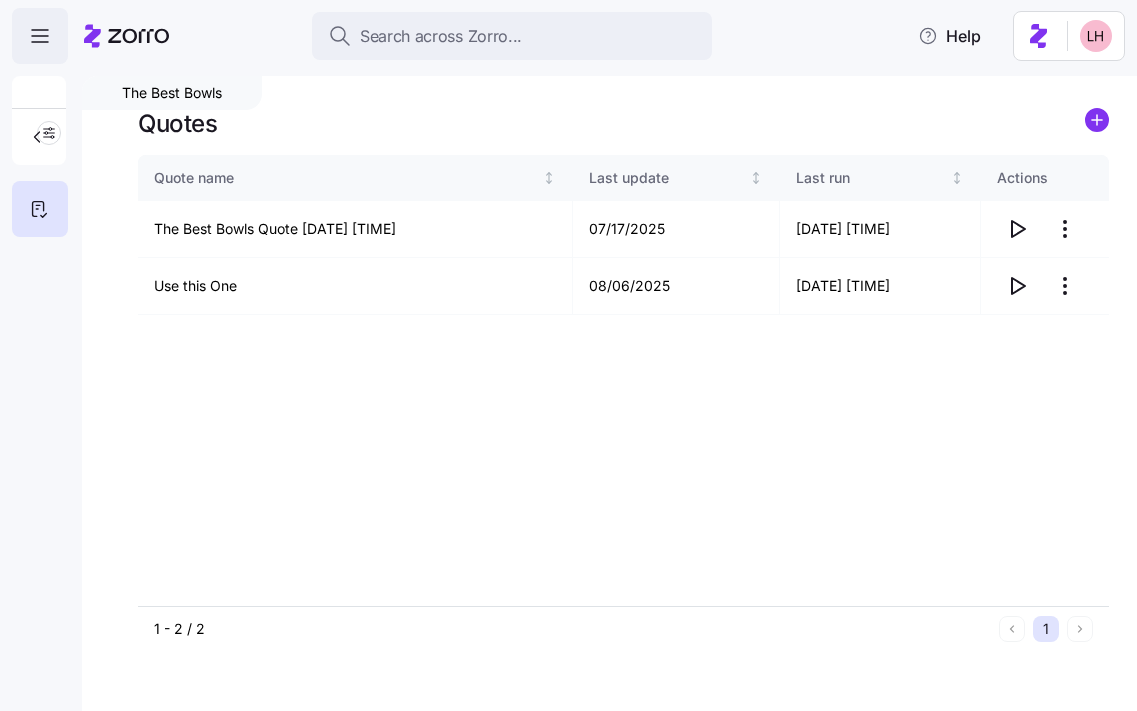 click 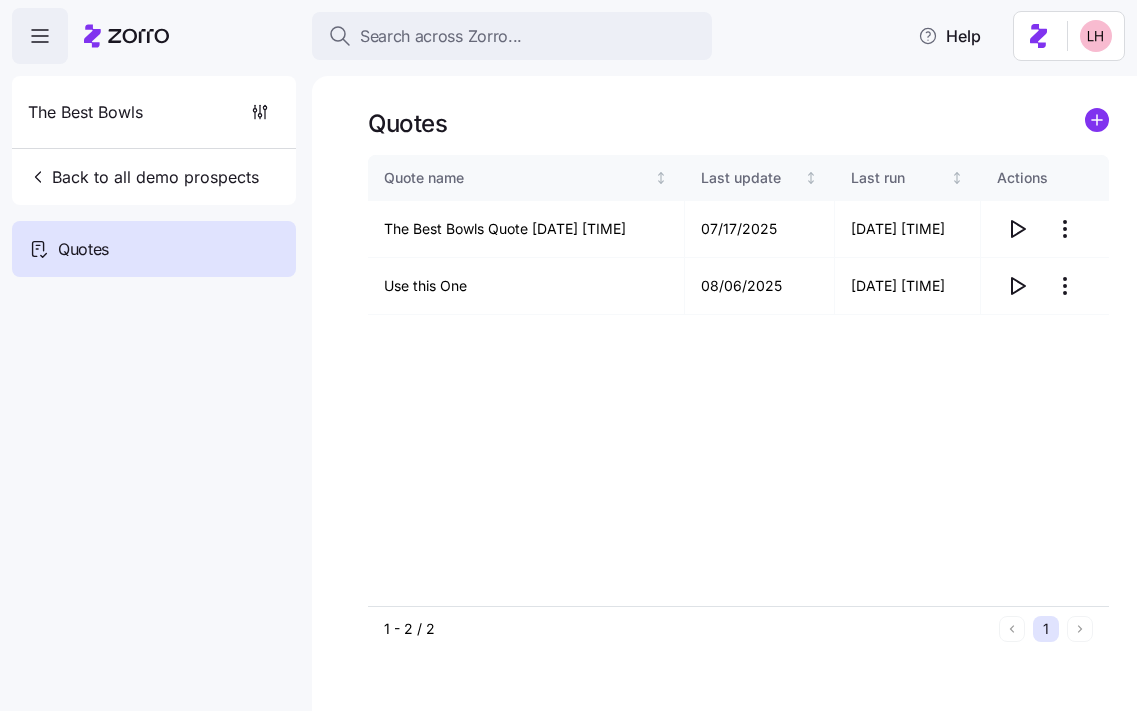 click 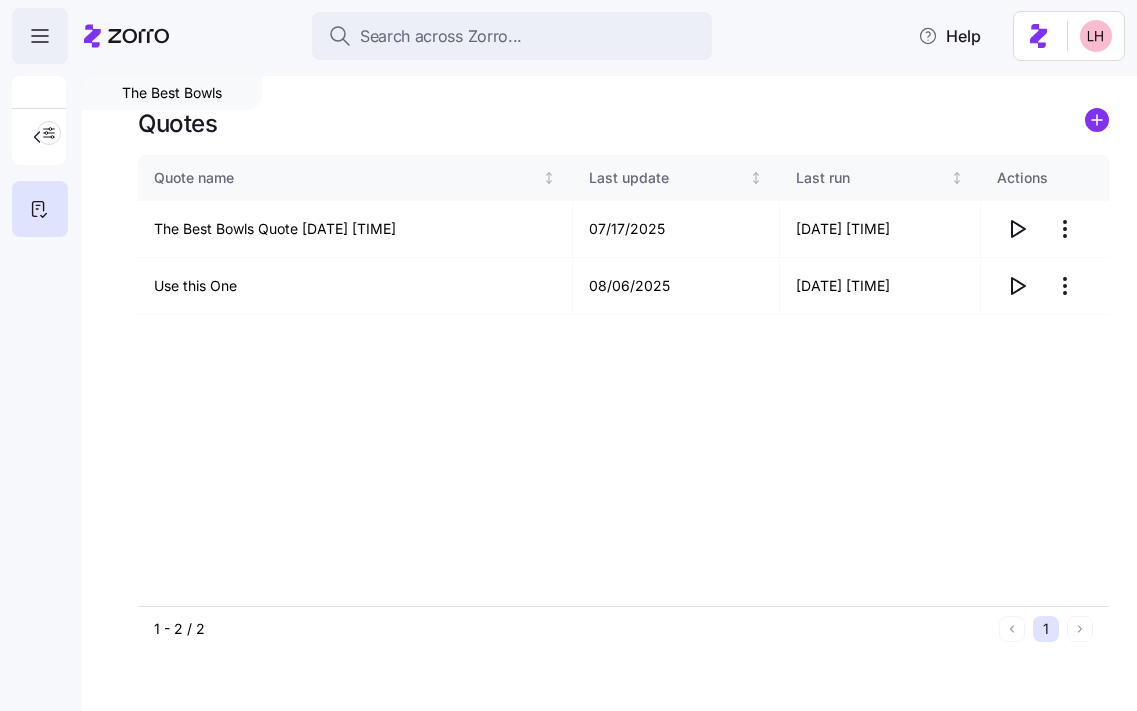 click 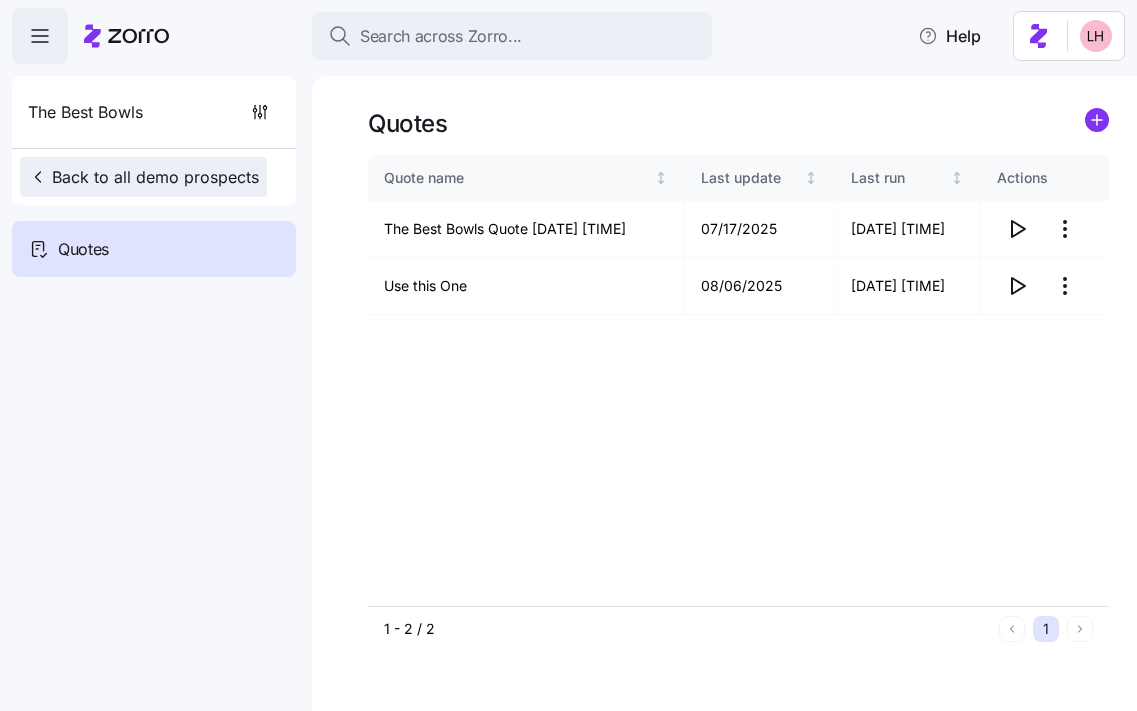 click on "Back to all demo prospects" at bounding box center (143, 177) 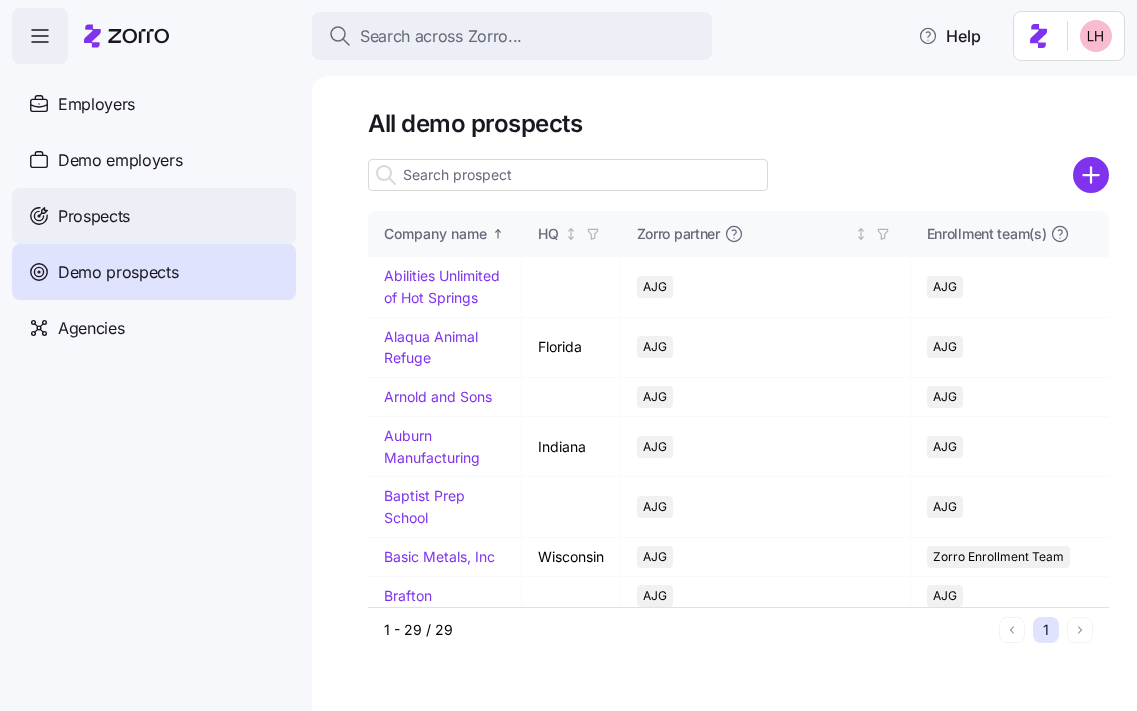 click on "Prospects" at bounding box center [154, 216] 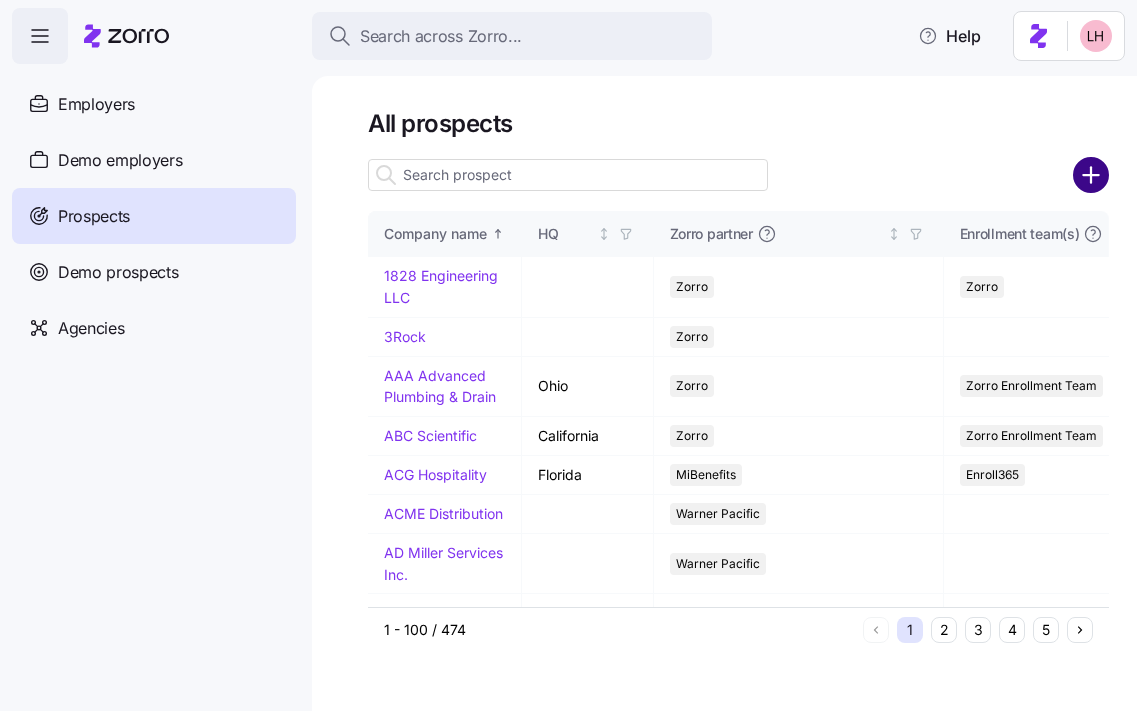 click 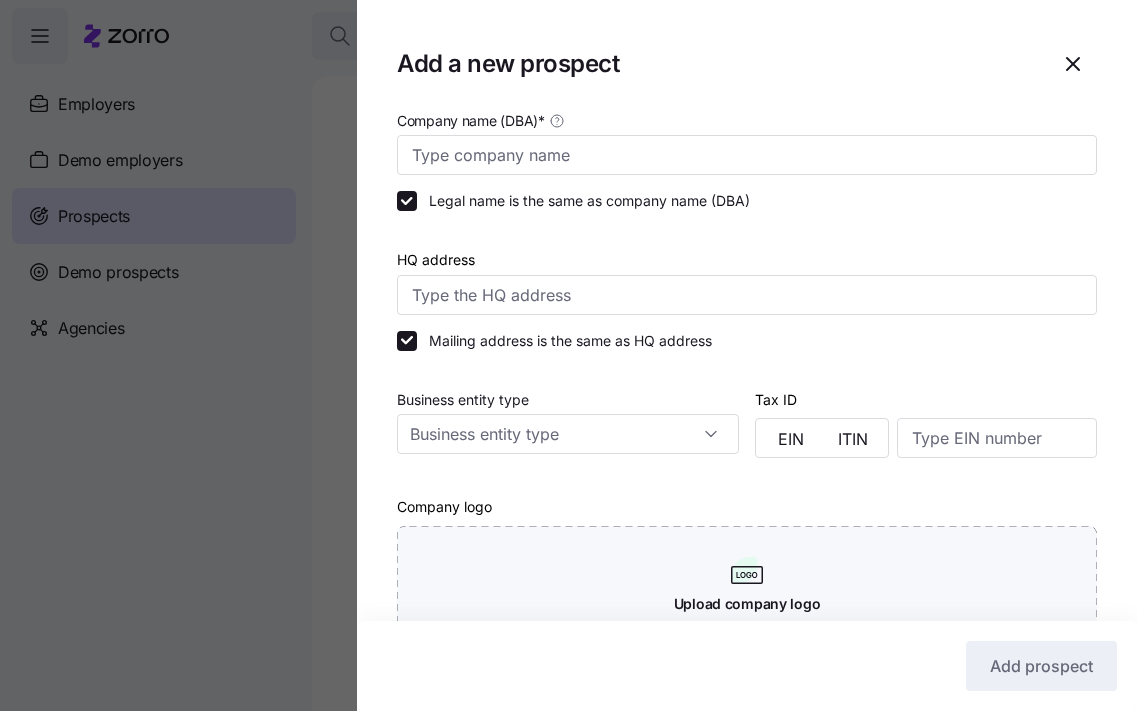click on "Company name (DBA)  *" at bounding box center [747, 141] 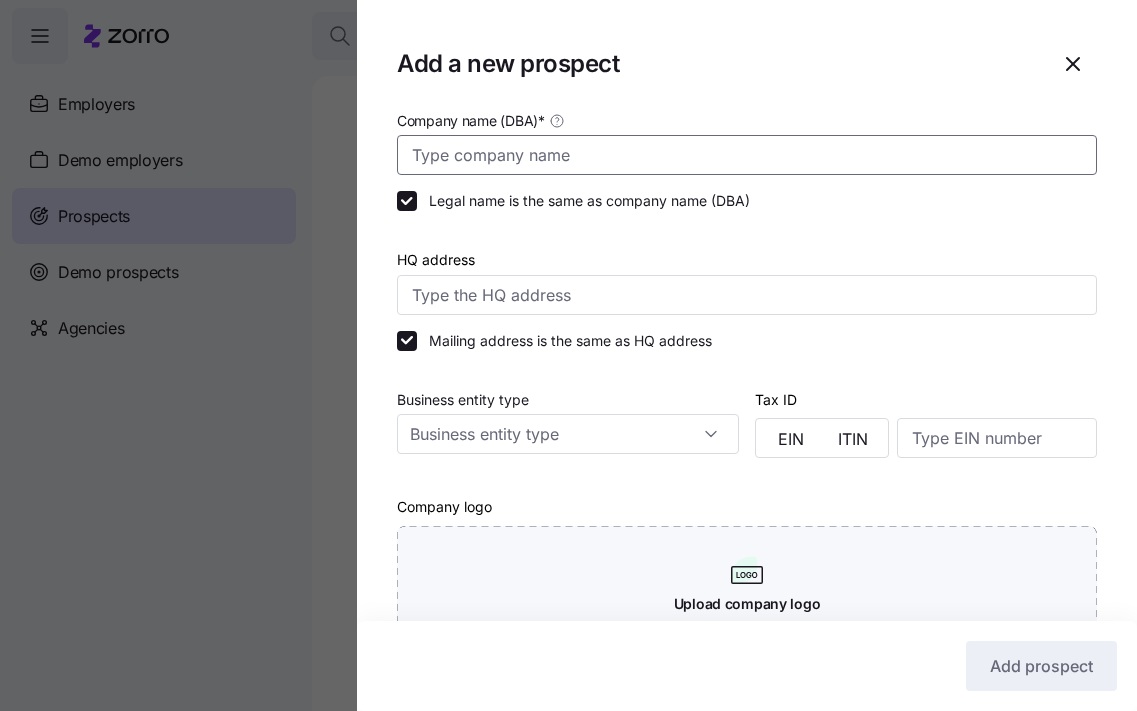 click on "Company name (DBA)  *" at bounding box center (747, 155) 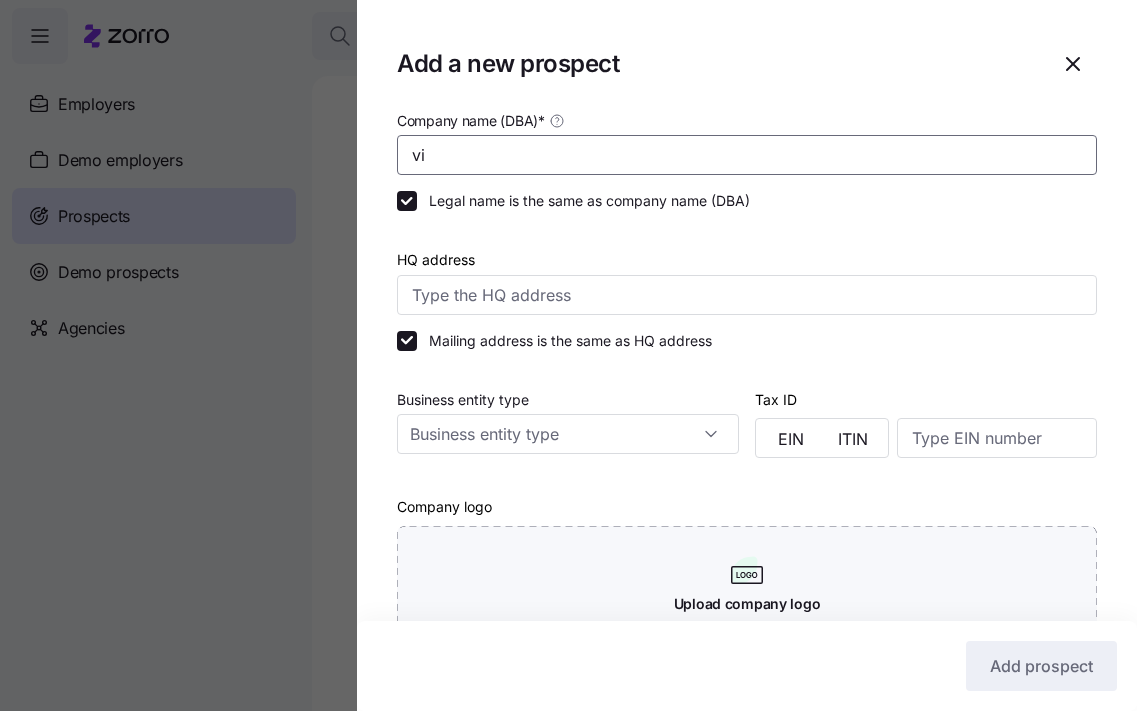 type on "v" 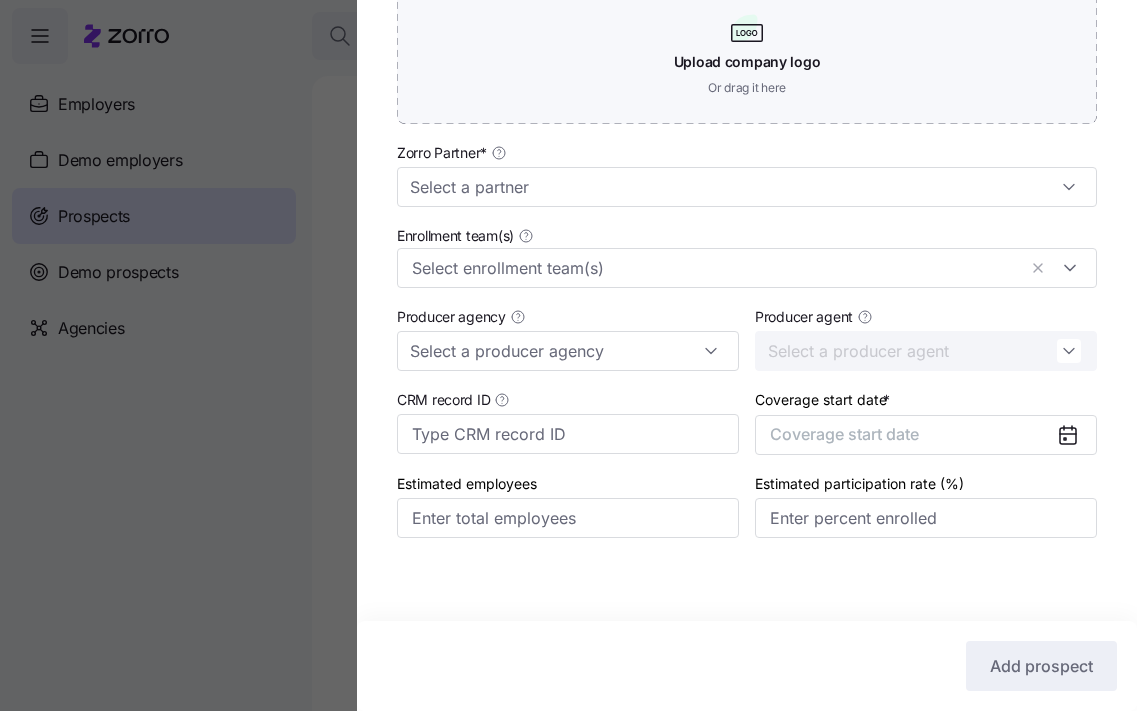 scroll, scrollTop: 547, scrollLeft: 0, axis: vertical 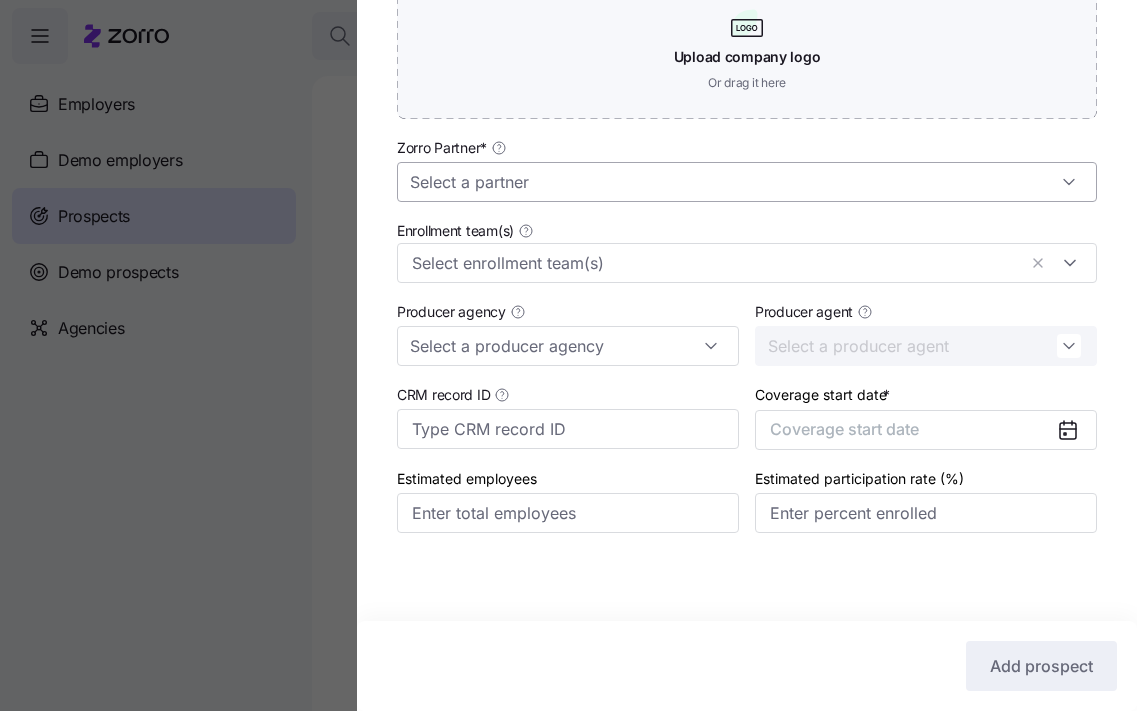 type on "Vital Care" 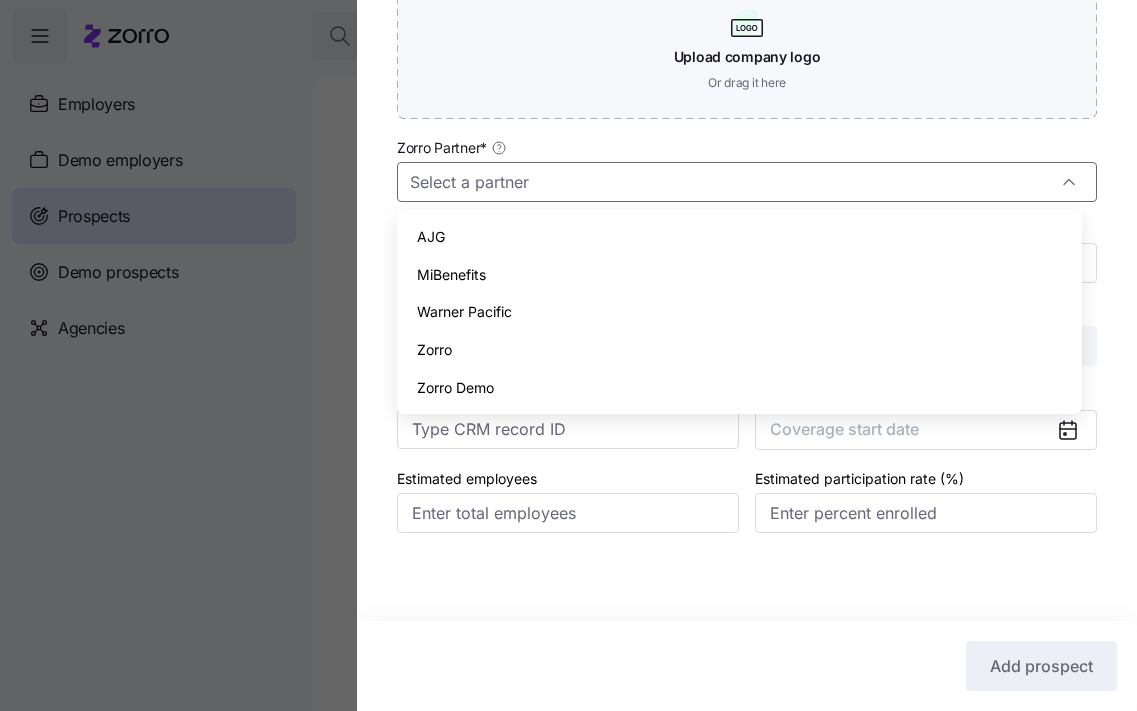 click on "Zorro" at bounding box center [739, 350] 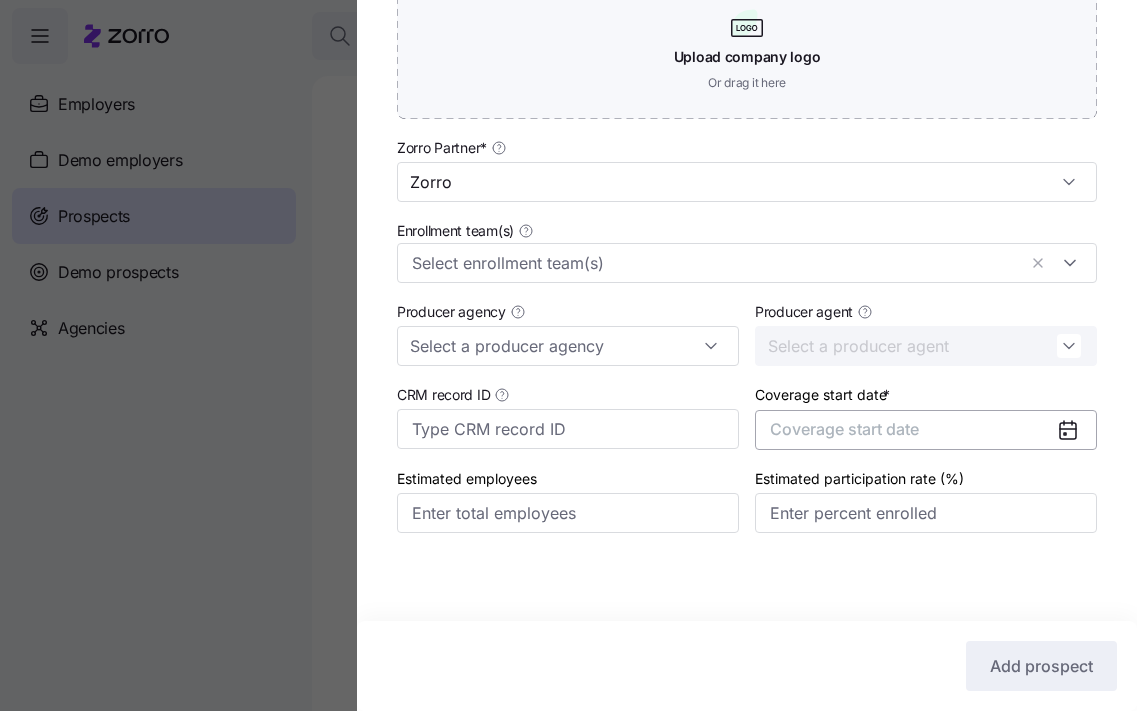 click on "Coverage start date" at bounding box center [844, 429] 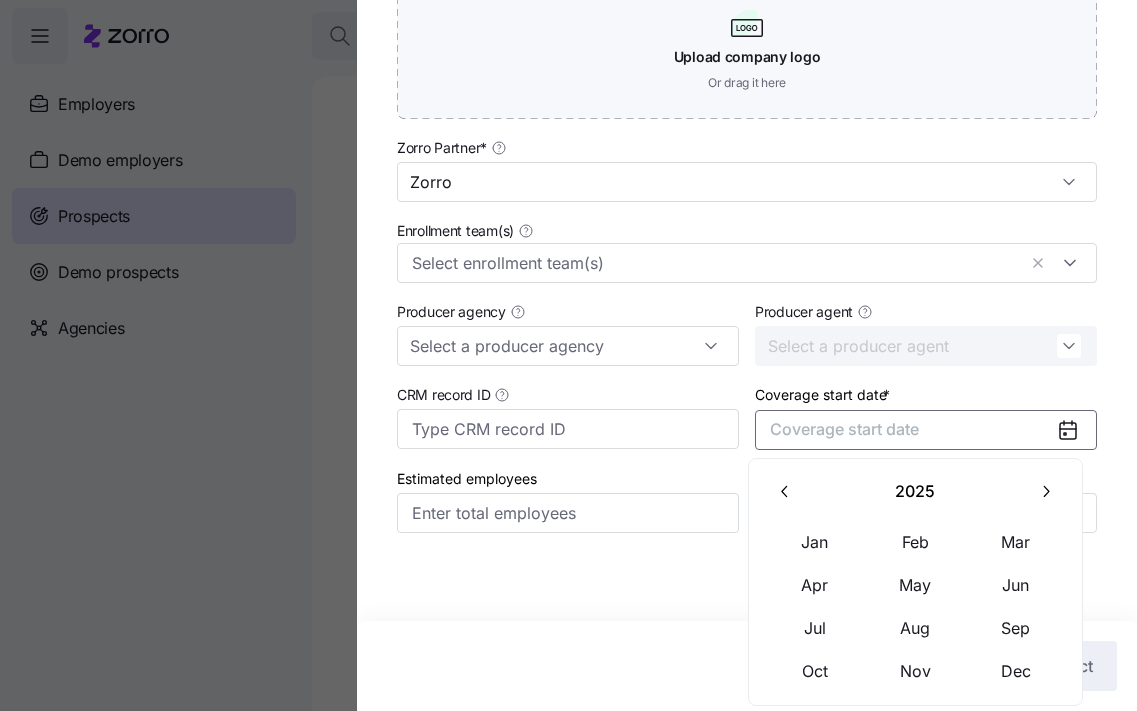 click 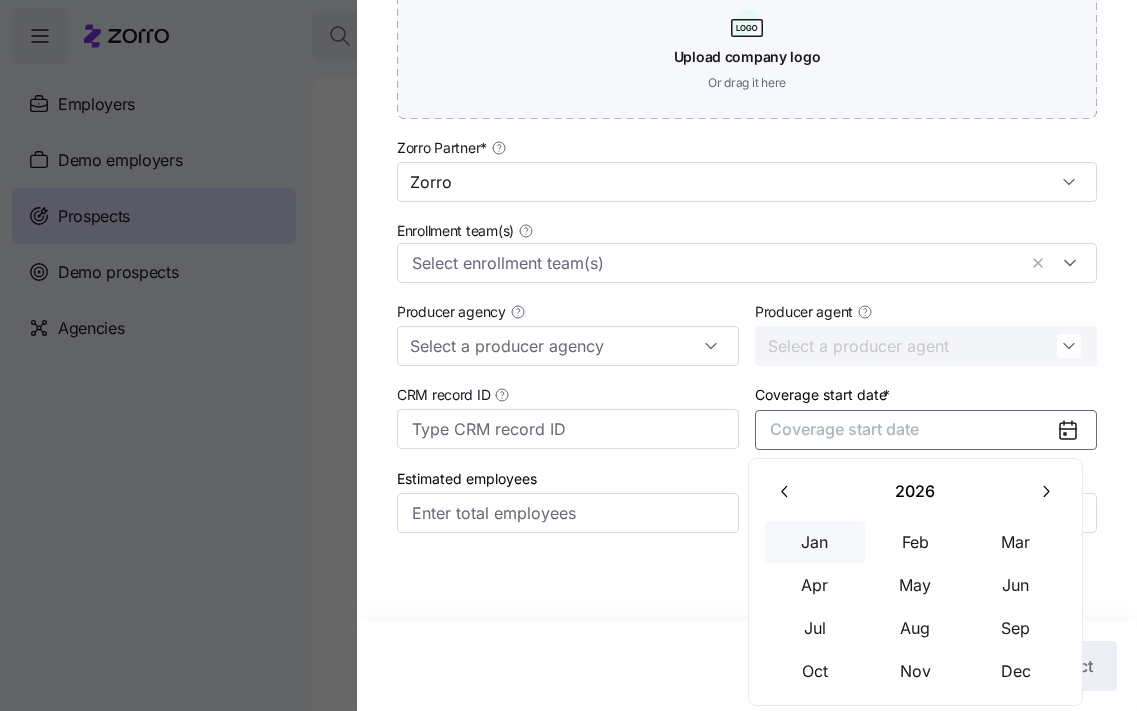 click on "Jan" at bounding box center [815, 542] 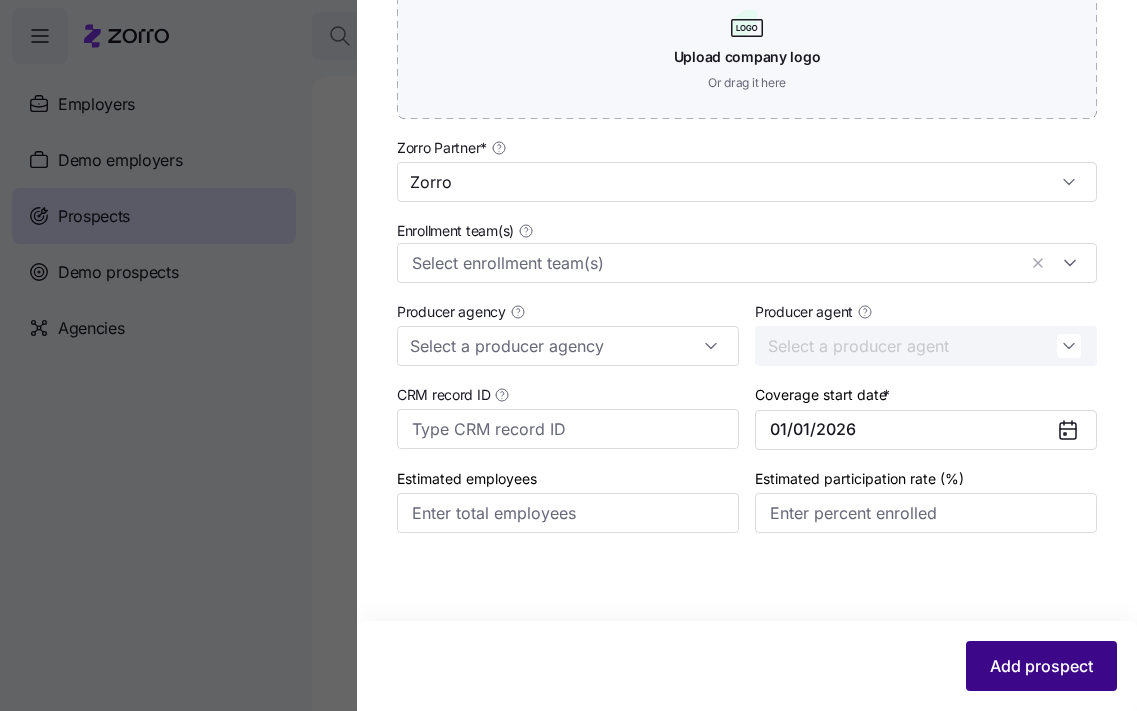 click on "Add prospect" at bounding box center (1041, 666) 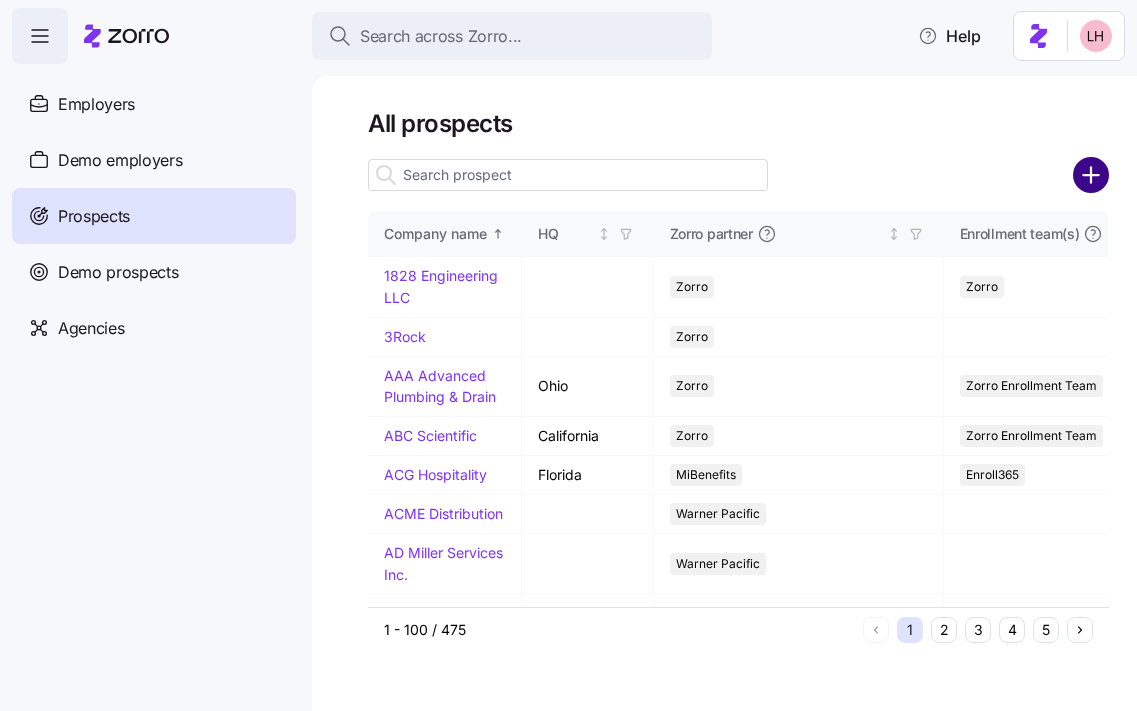 click 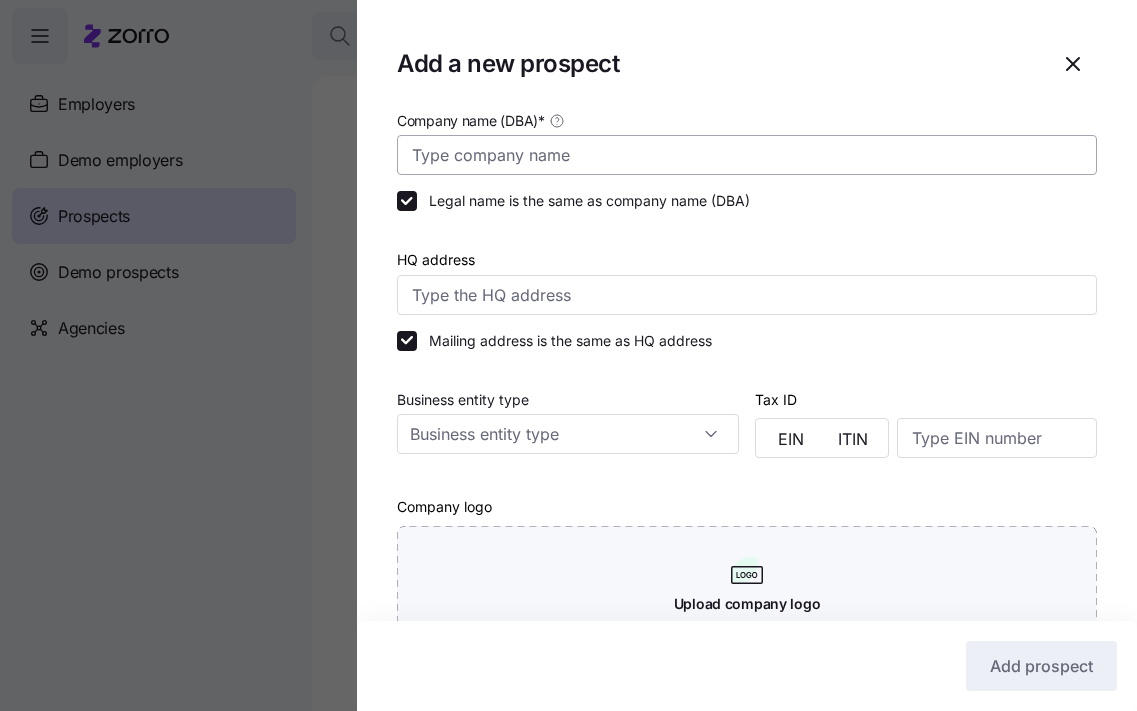drag, startPoint x: 1046, startPoint y: 54, endPoint x: 788, endPoint y: 148, distance: 274.5906 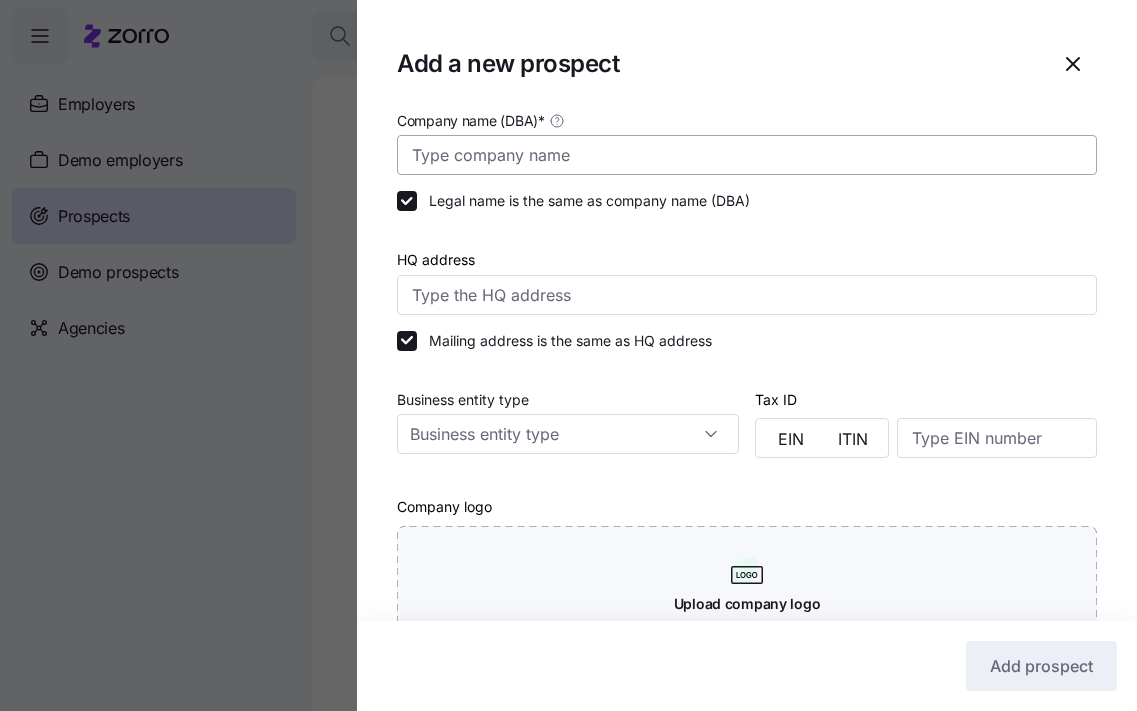 click 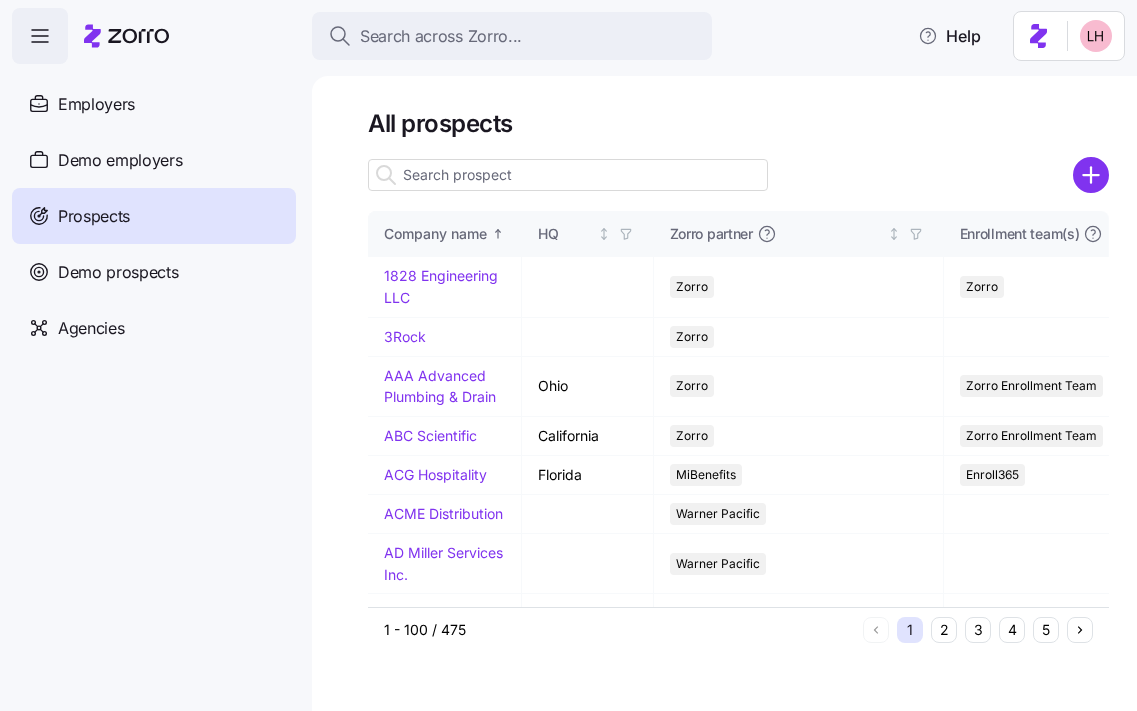 click at bounding box center (568, 175) 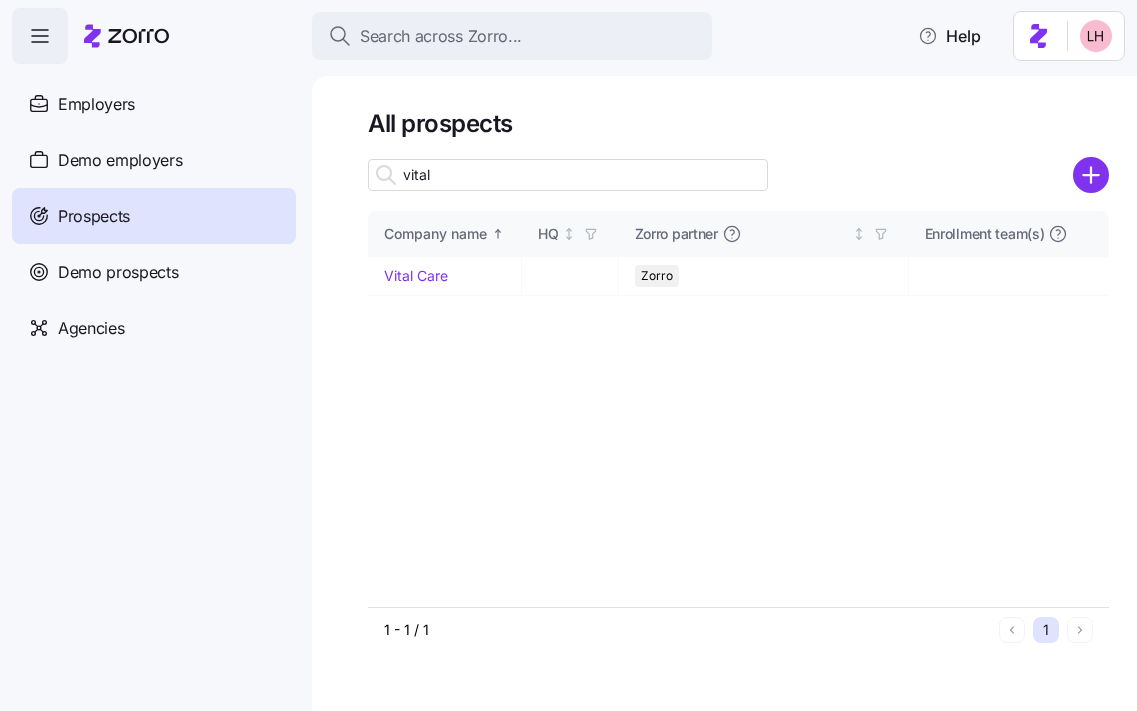 click on "vital" at bounding box center [568, 175] 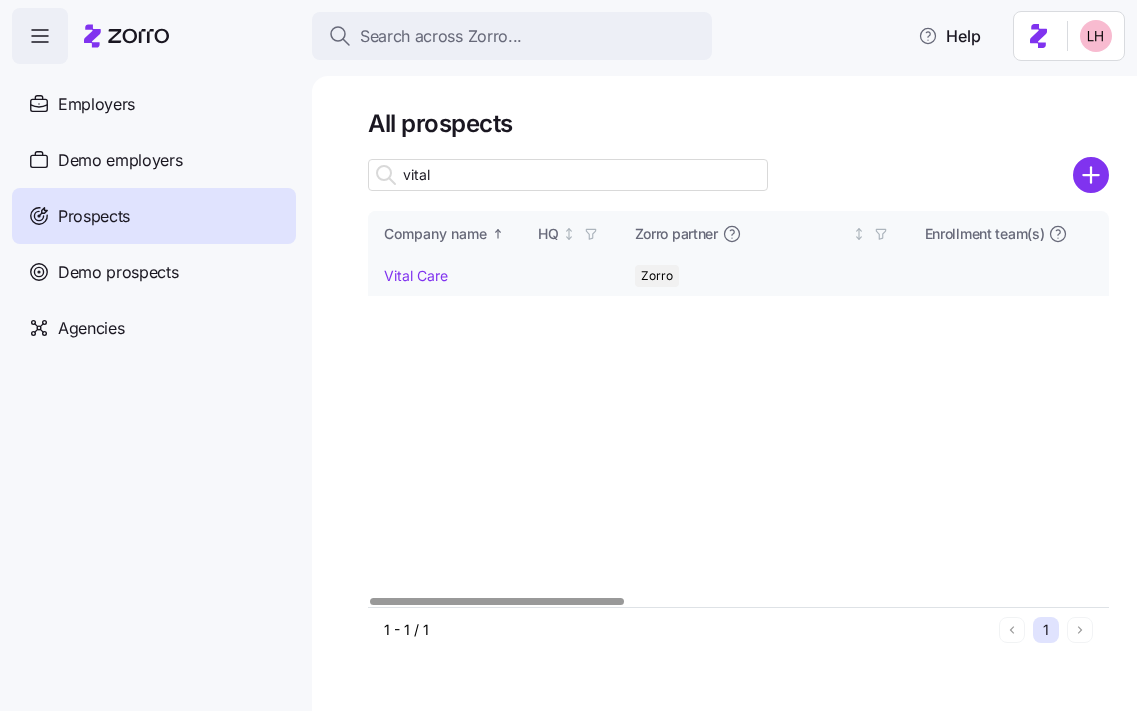 type on "vital" 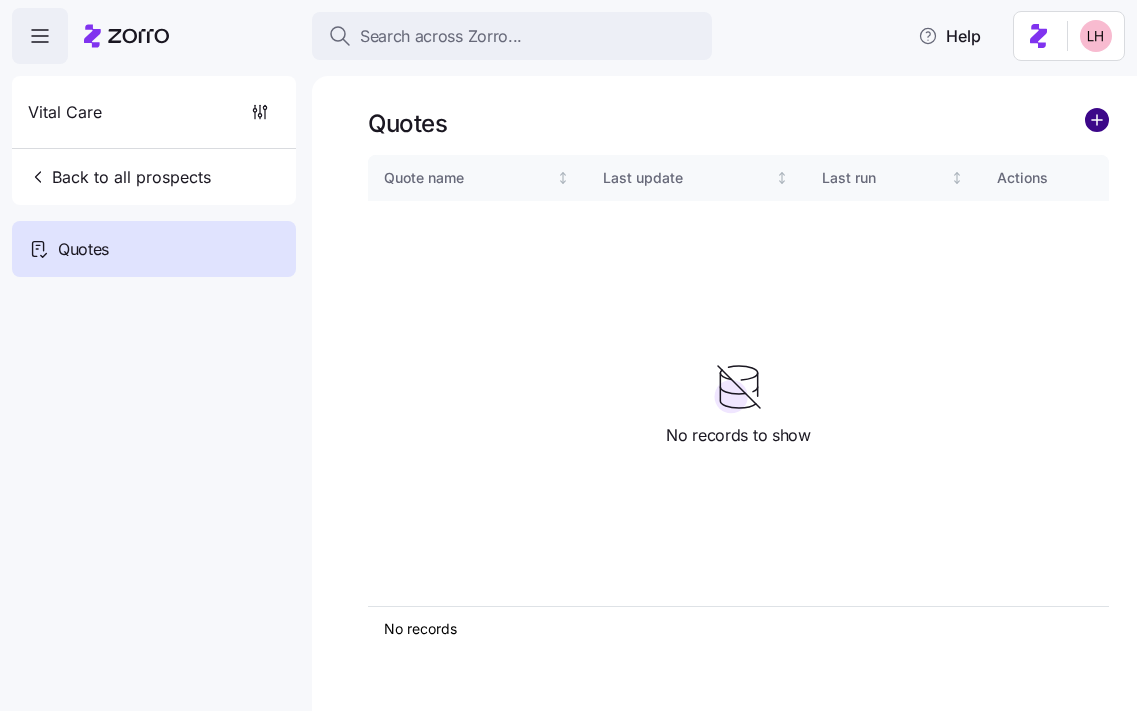 click 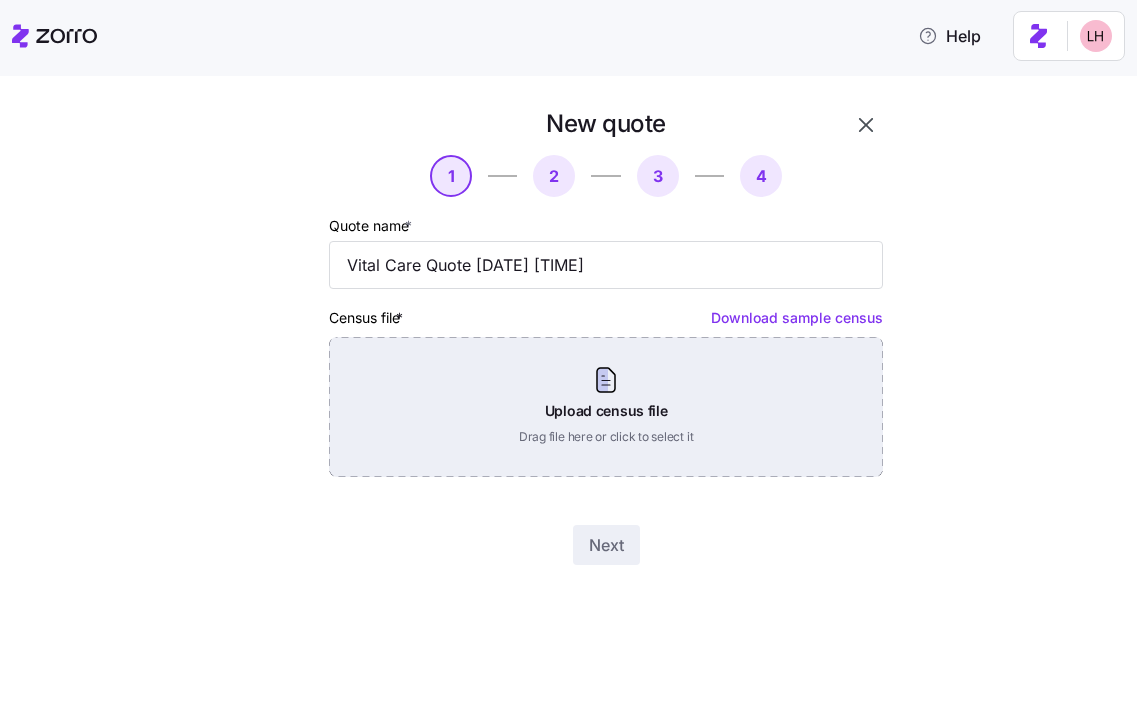 click on "Upload census file Drag file here or click to select it" at bounding box center (606, 407) 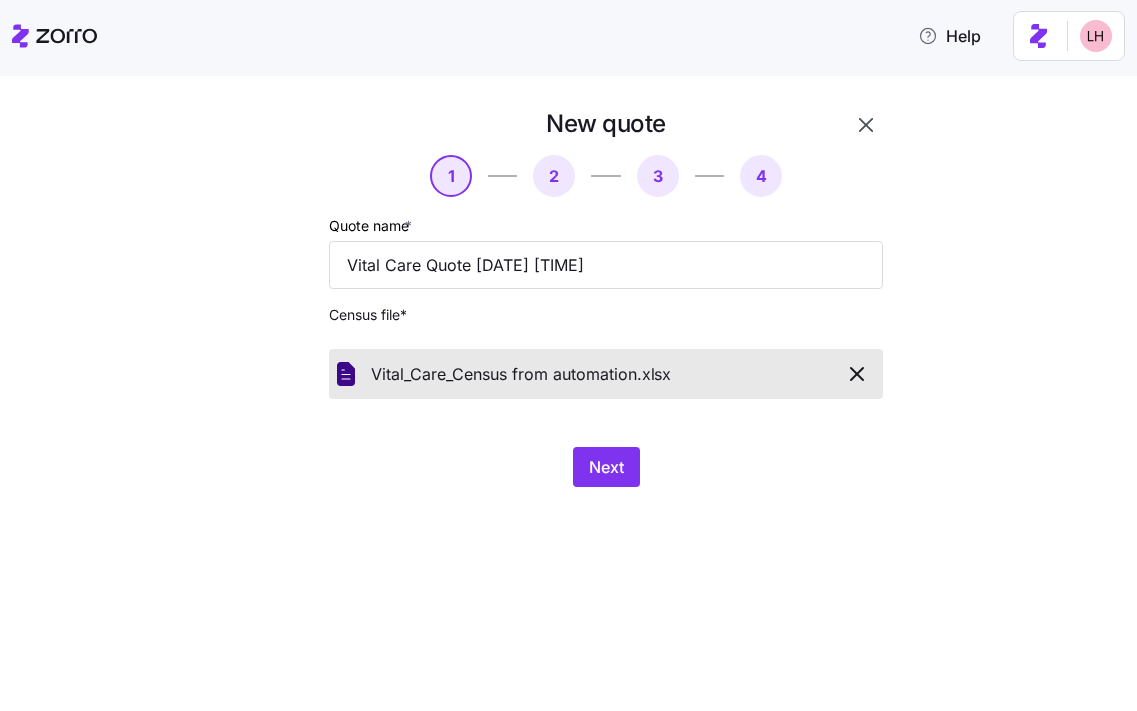 click on "Next" at bounding box center [606, 467] 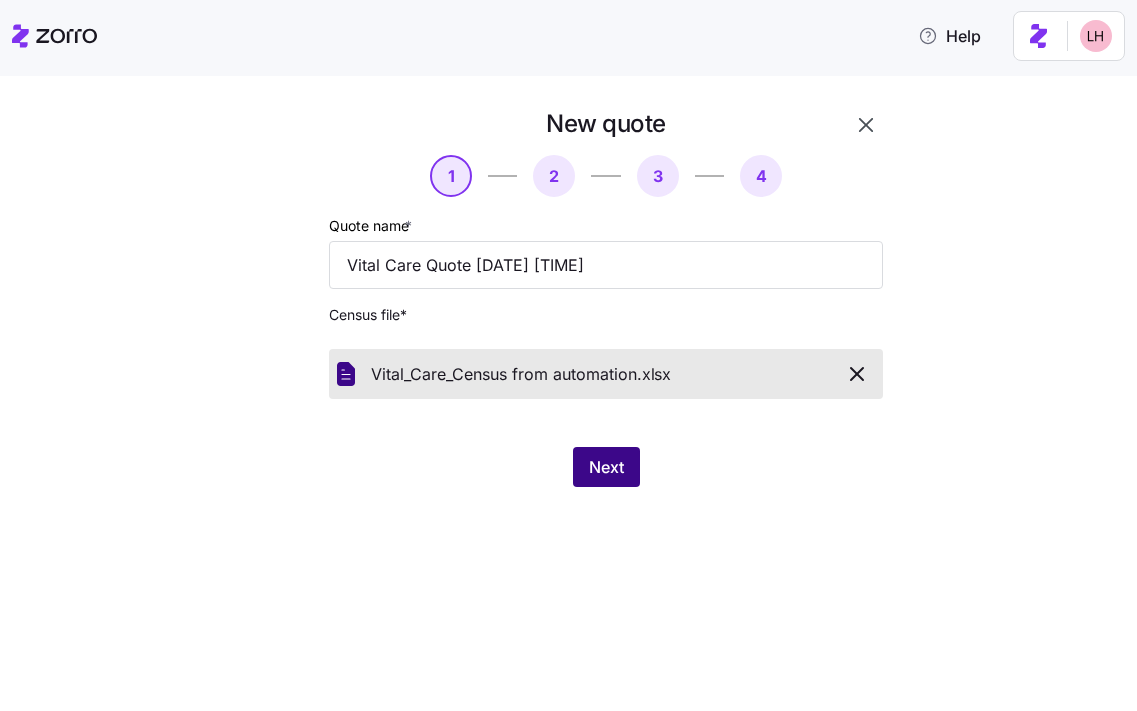 click on "Next" at bounding box center [606, 467] 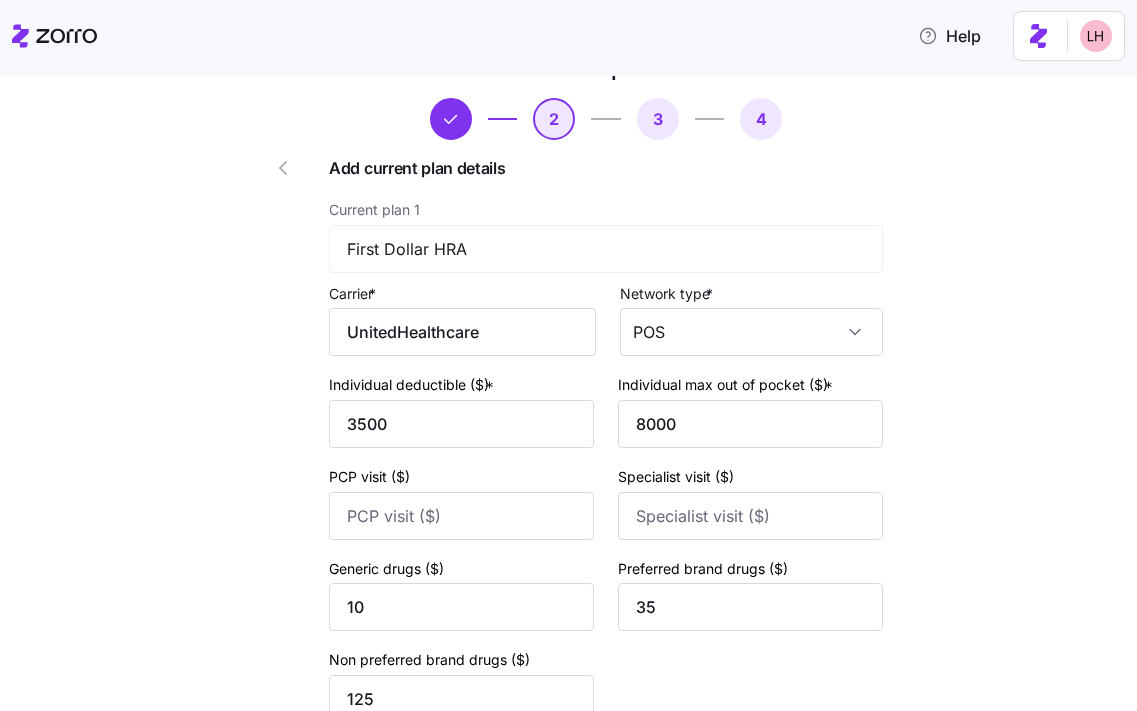 scroll, scrollTop: 59, scrollLeft: 0, axis: vertical 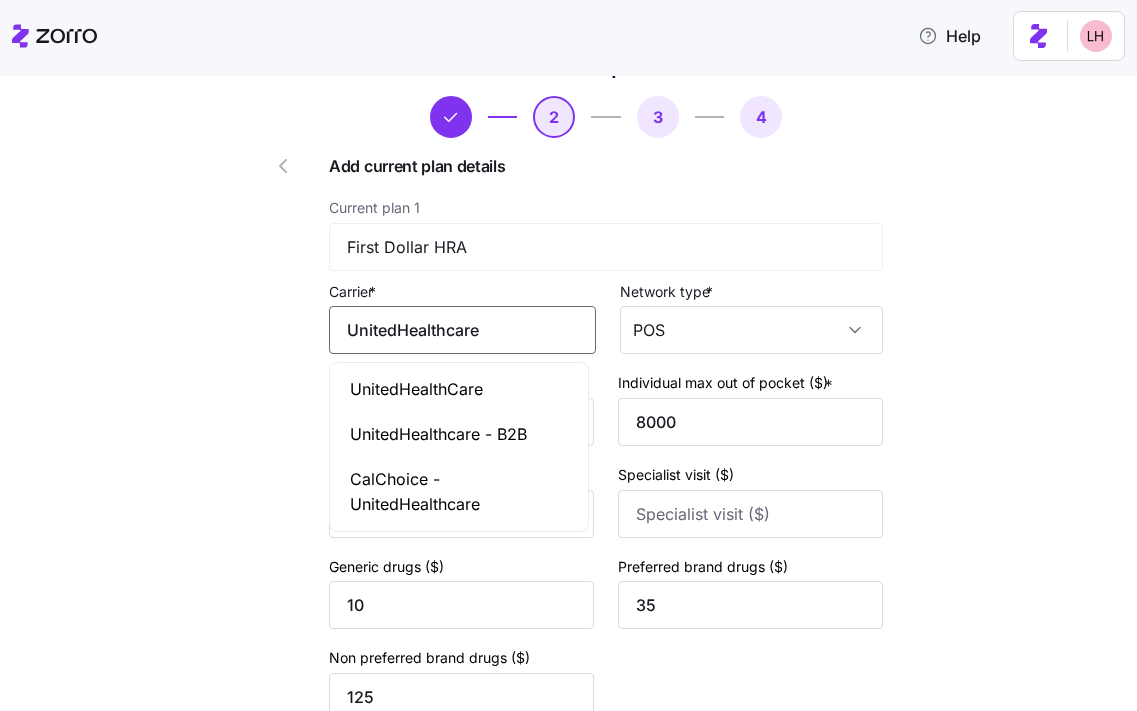 click on "UnitedHealthcare" at bounding box center (462, 330) 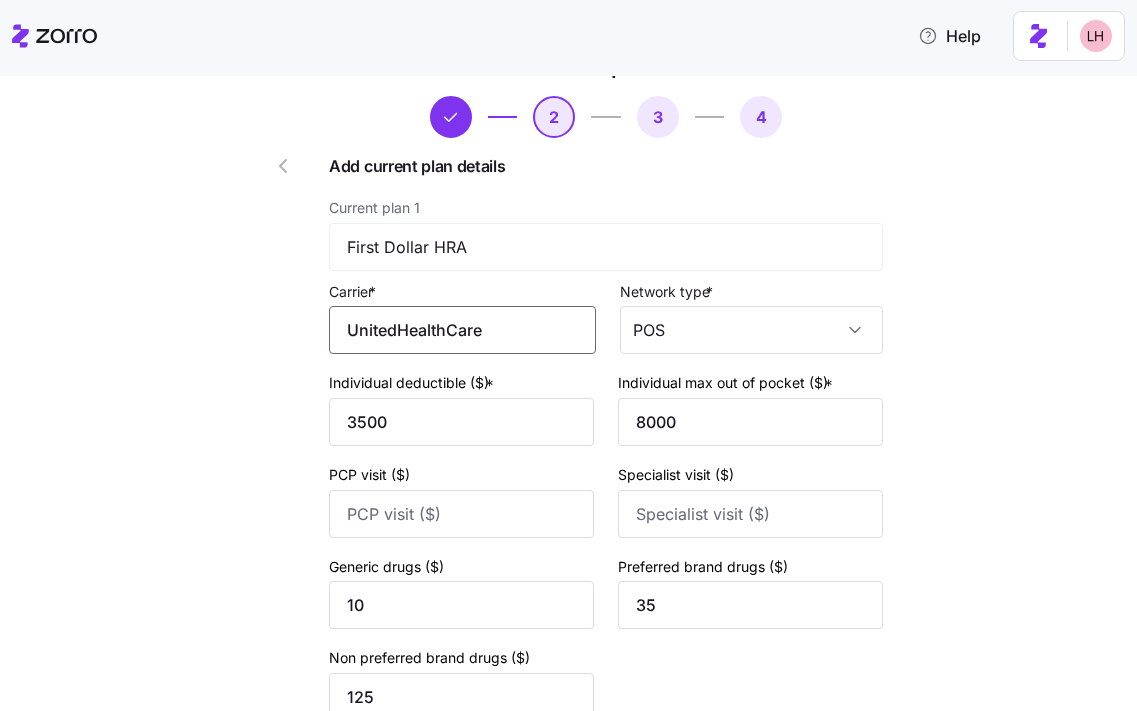 scroll, scrollTop: 445, scrollLeft: 0, axis: vertical 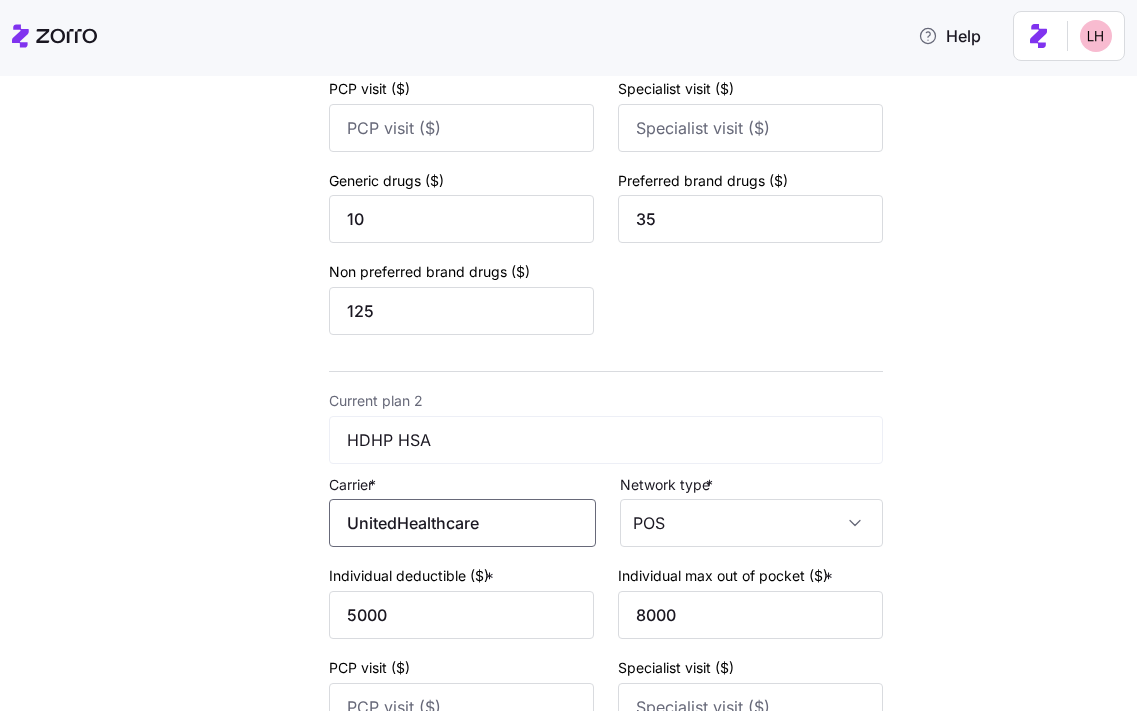 click on "UnitedHealthcare" at bounding box center [462, 523] 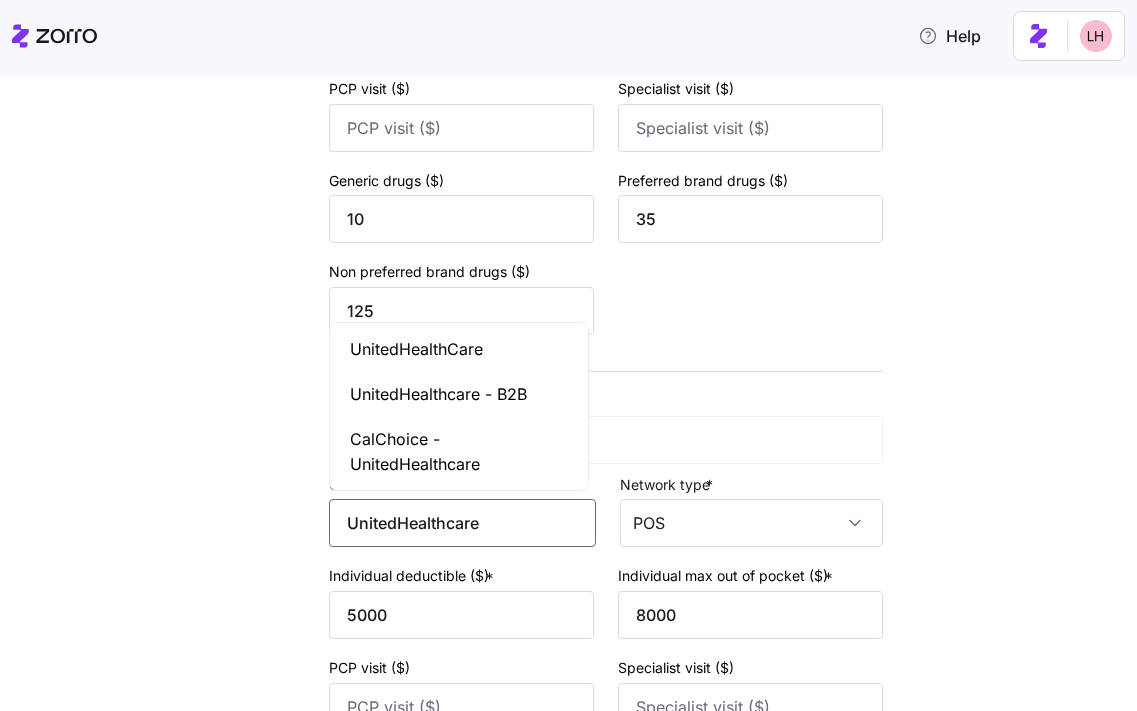 click on "UnitedHealthCare" at bounding box center (416, 349) 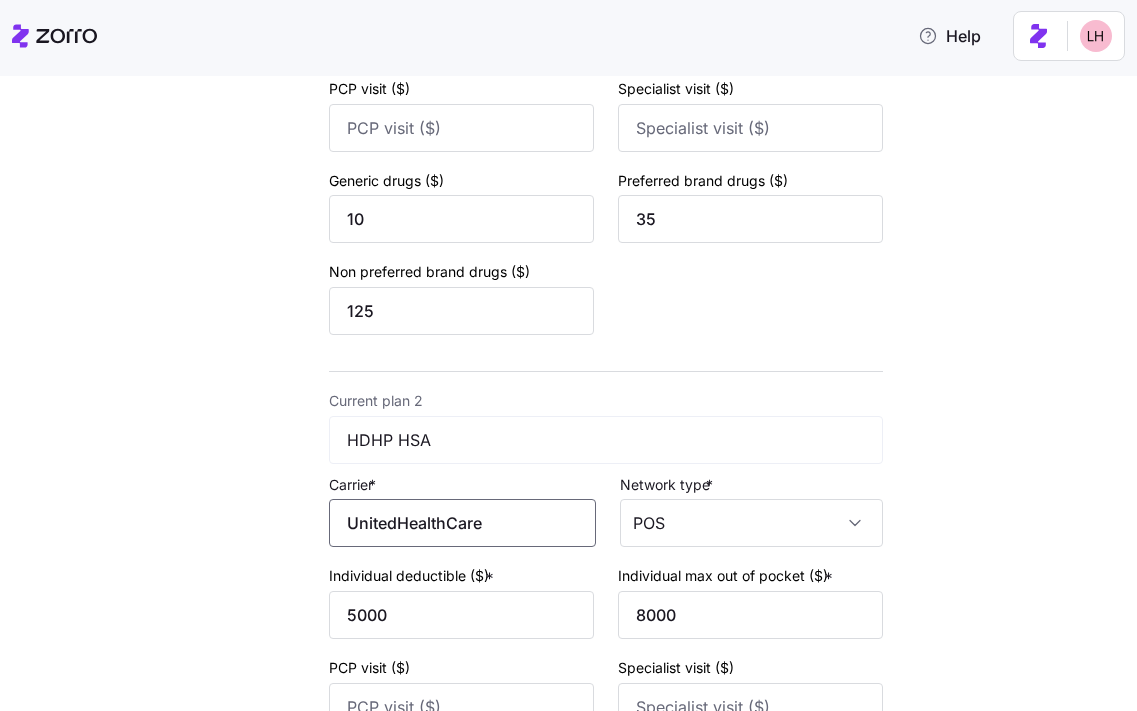 scroll, scrollTop: 845, scrollLeft: 0, axis: vertical 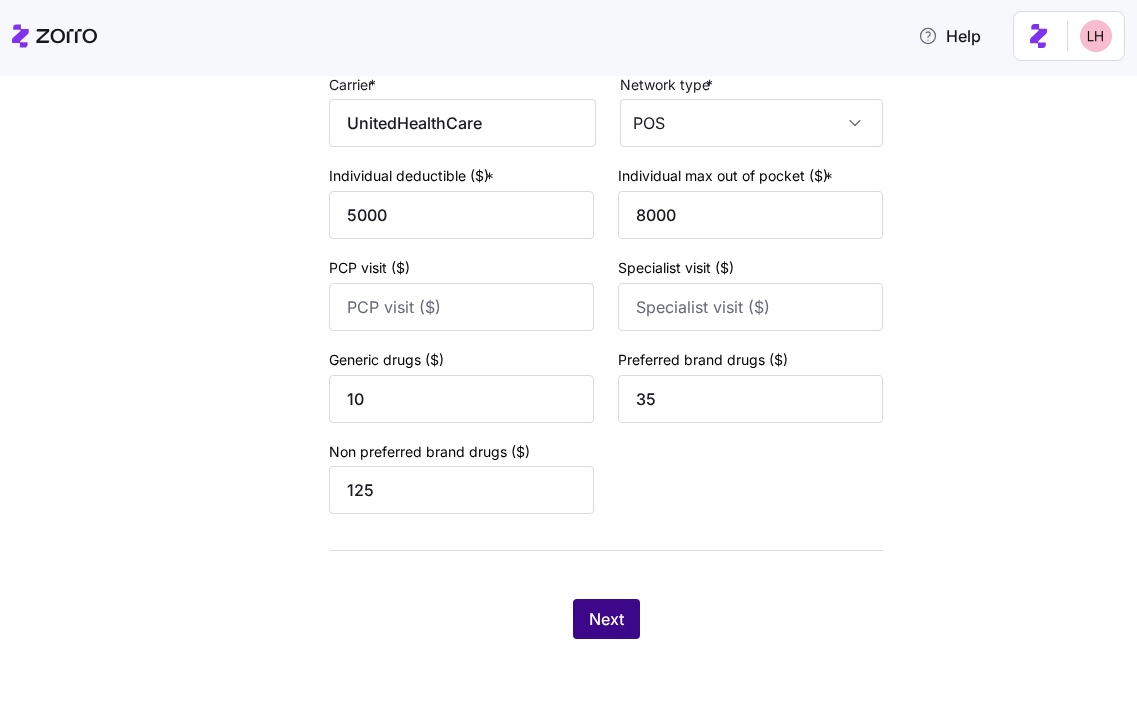 click on "Next" at bounding box center (606, 619) 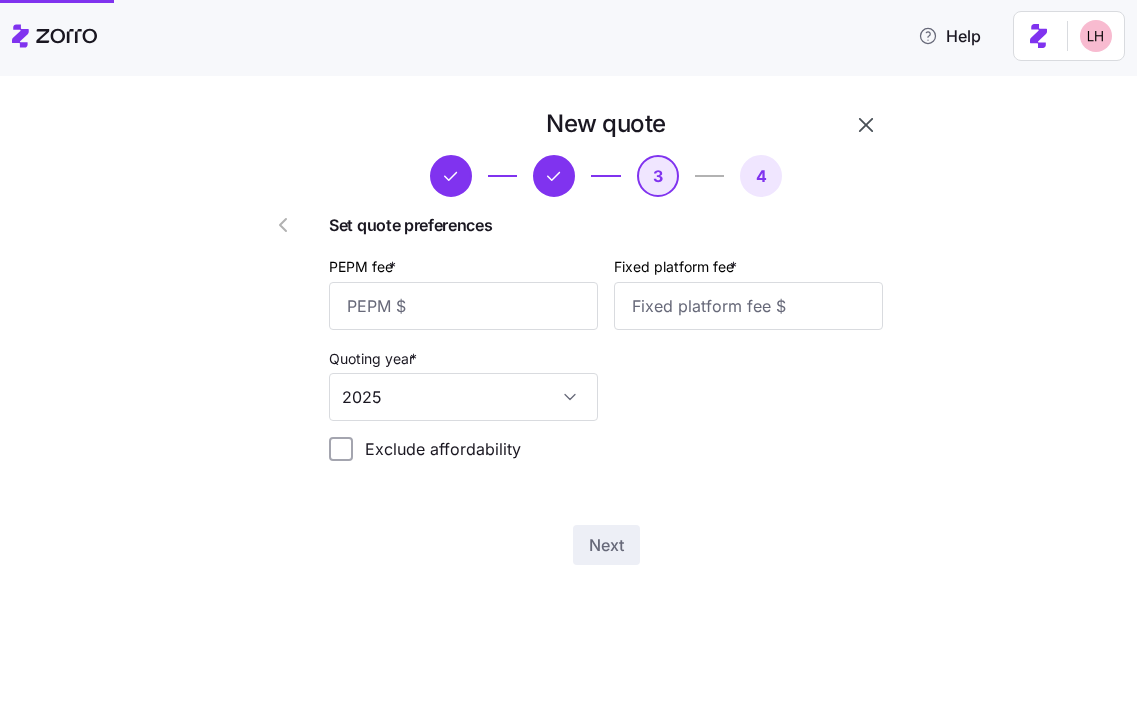 scroll, scrollTop: 0, scrollLeft: 0, axis: both 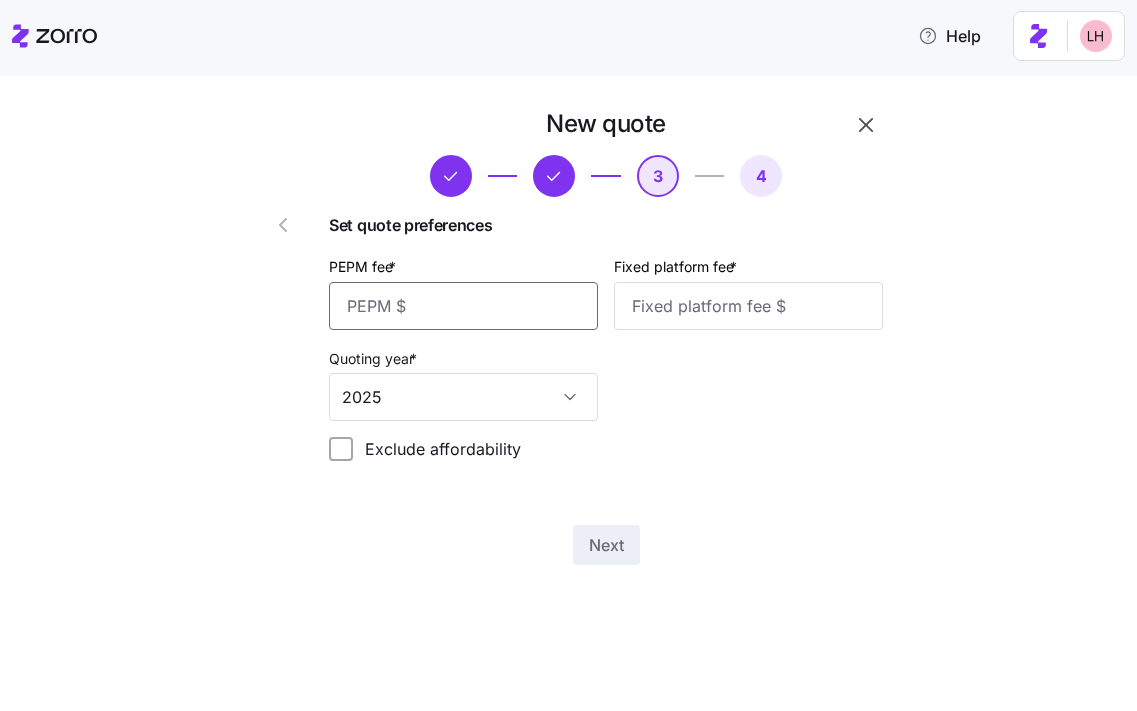 click on "PEPM fee  *" at bounding box center [463, 306] 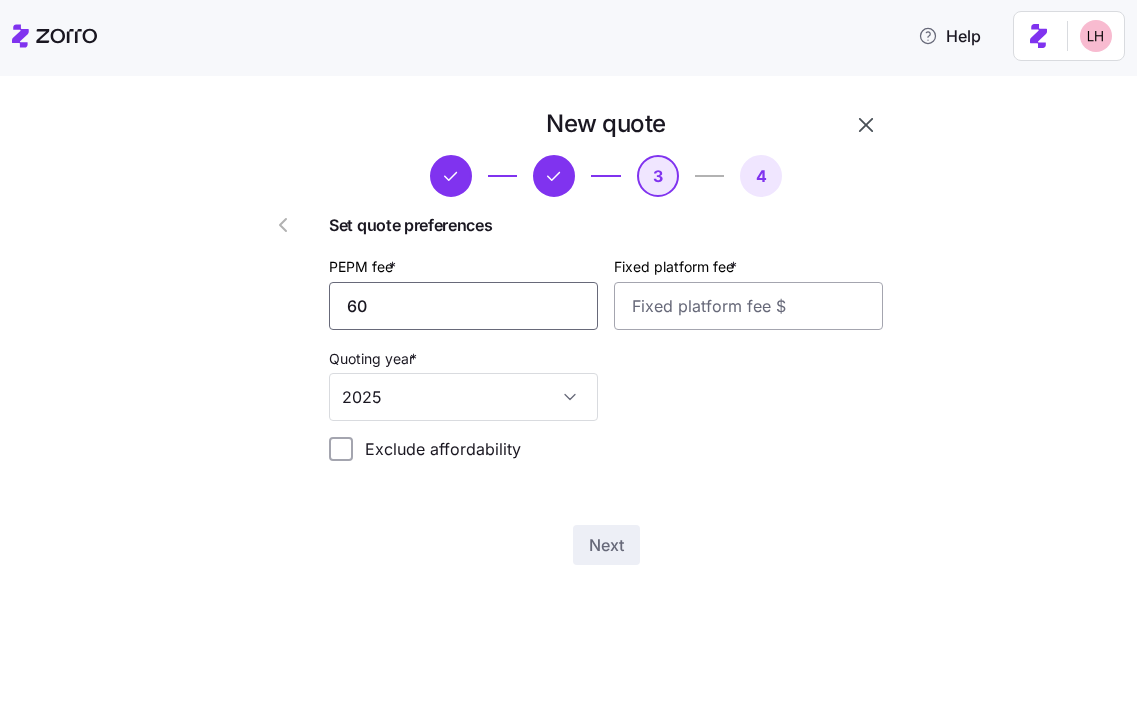 type on "60" 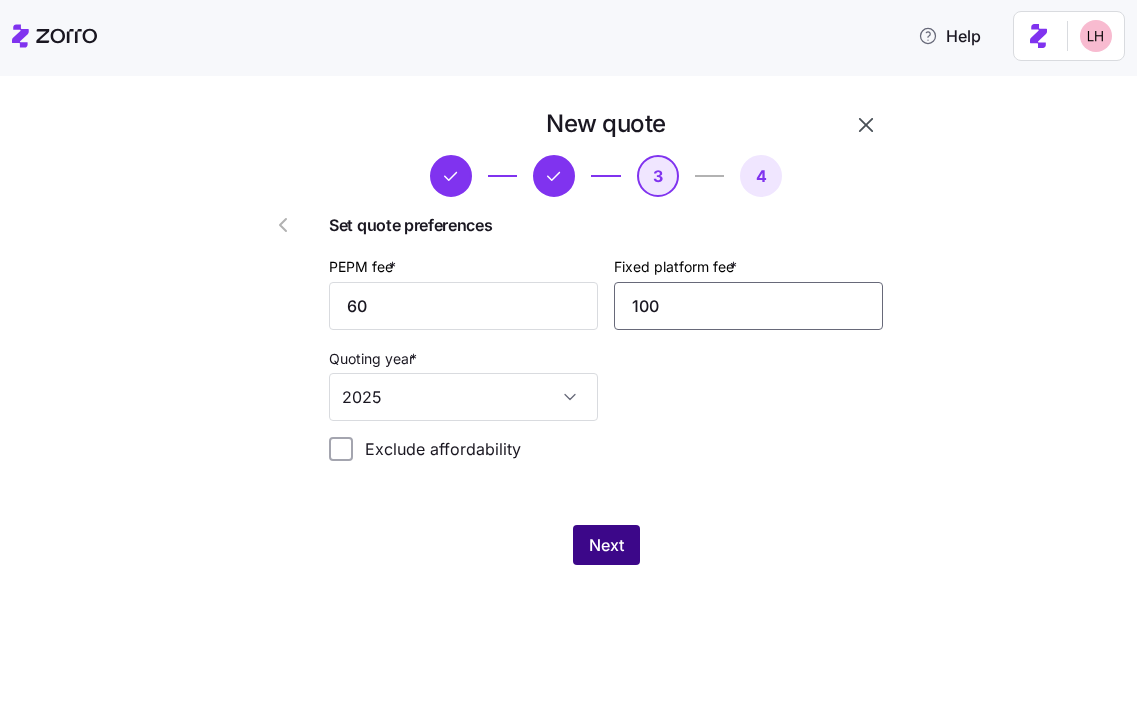 type on "100" 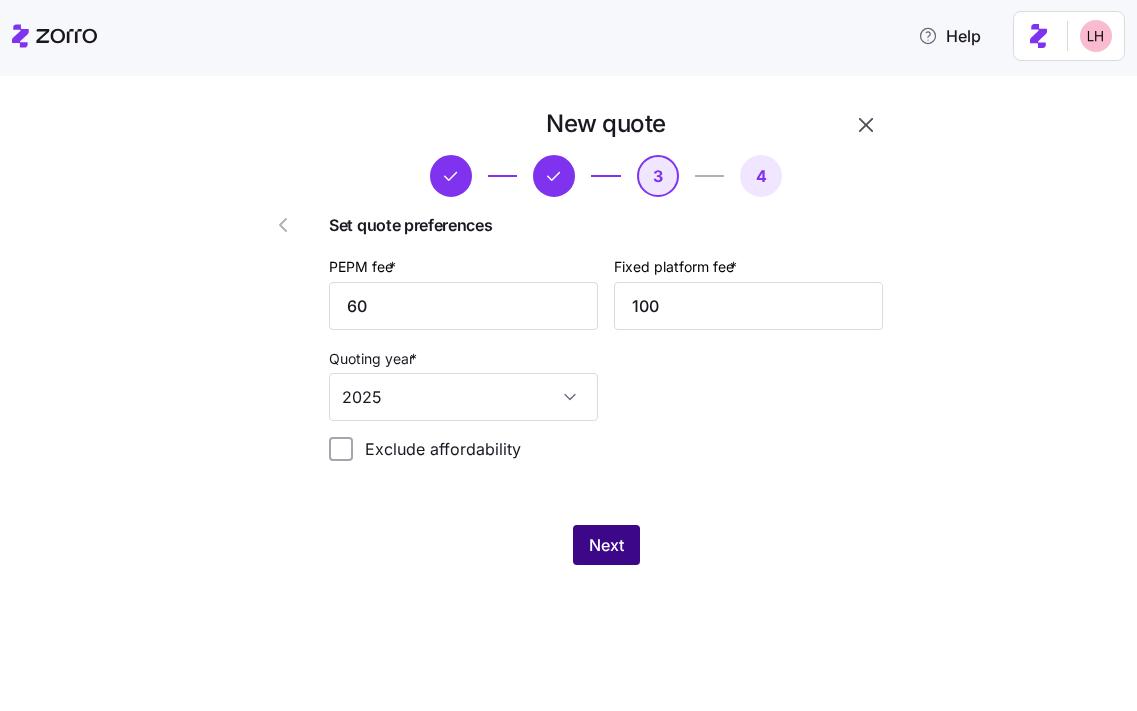 click on "Next" at bounding box center [606, 545] 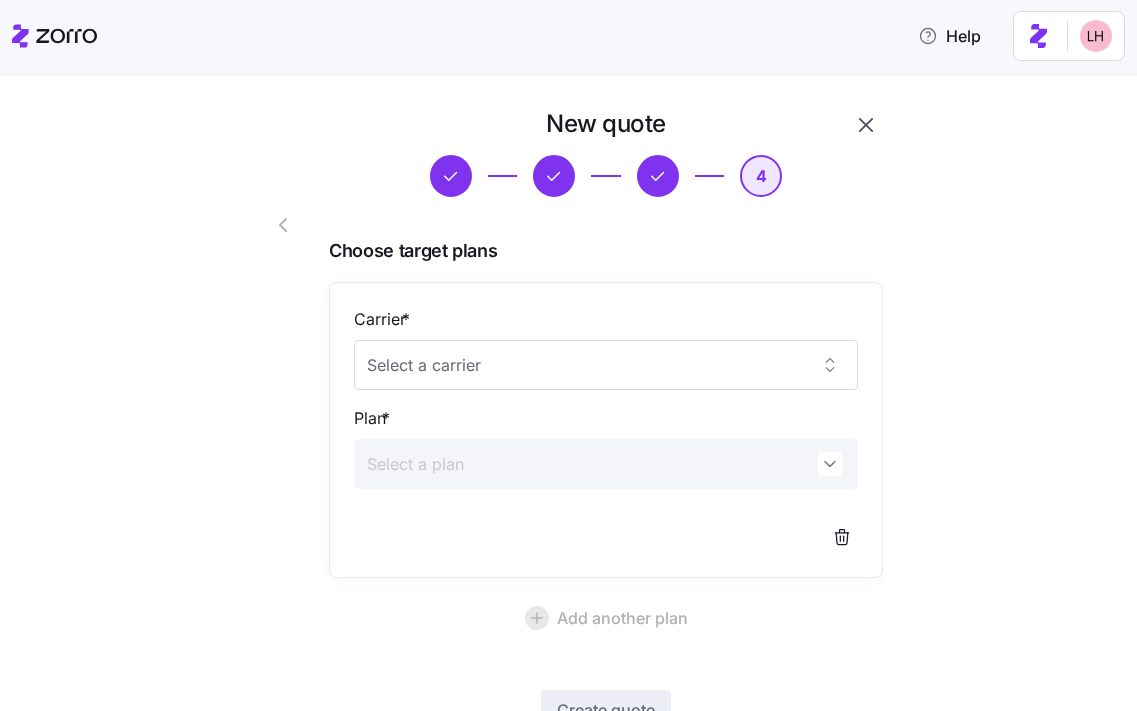 scroll, scrollTop: 151, scrollLeft: 0, axis: vertical 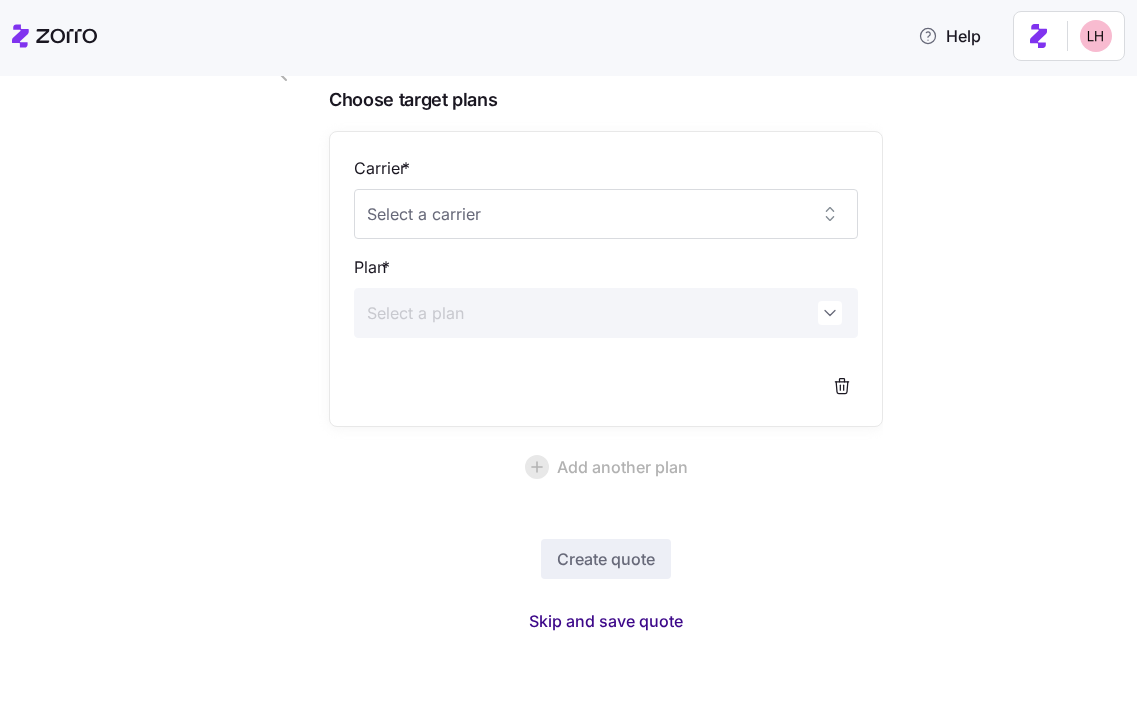 click on "Skip and save quote" at bounding box center (606, 621) 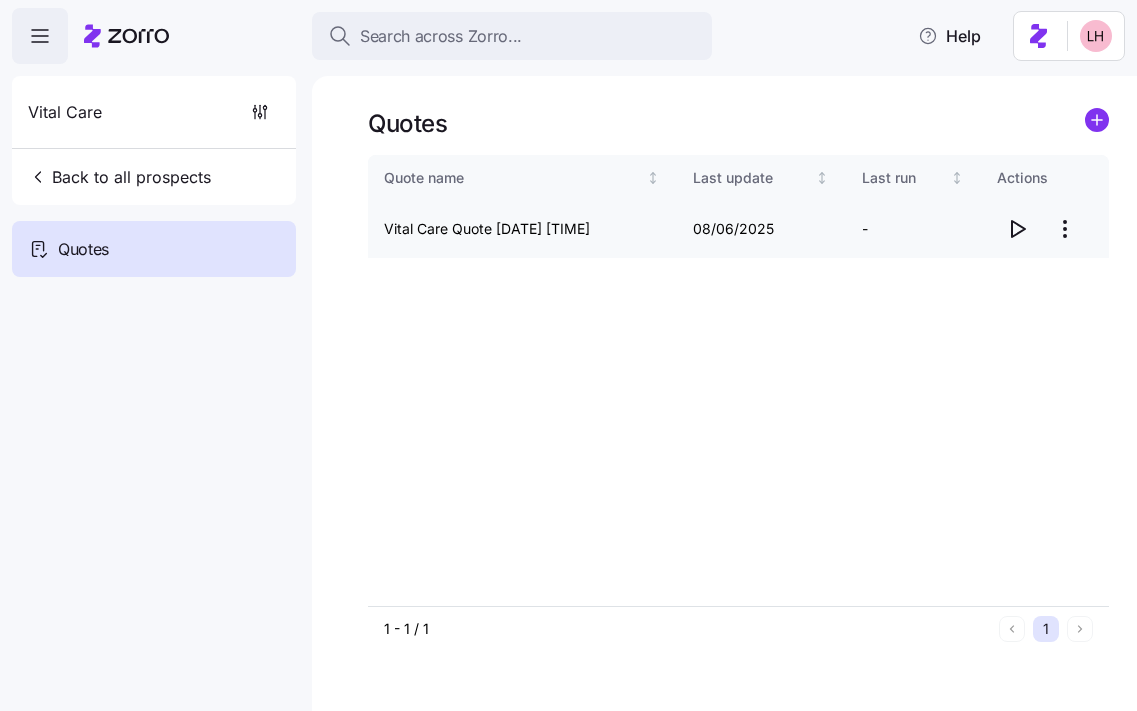 click 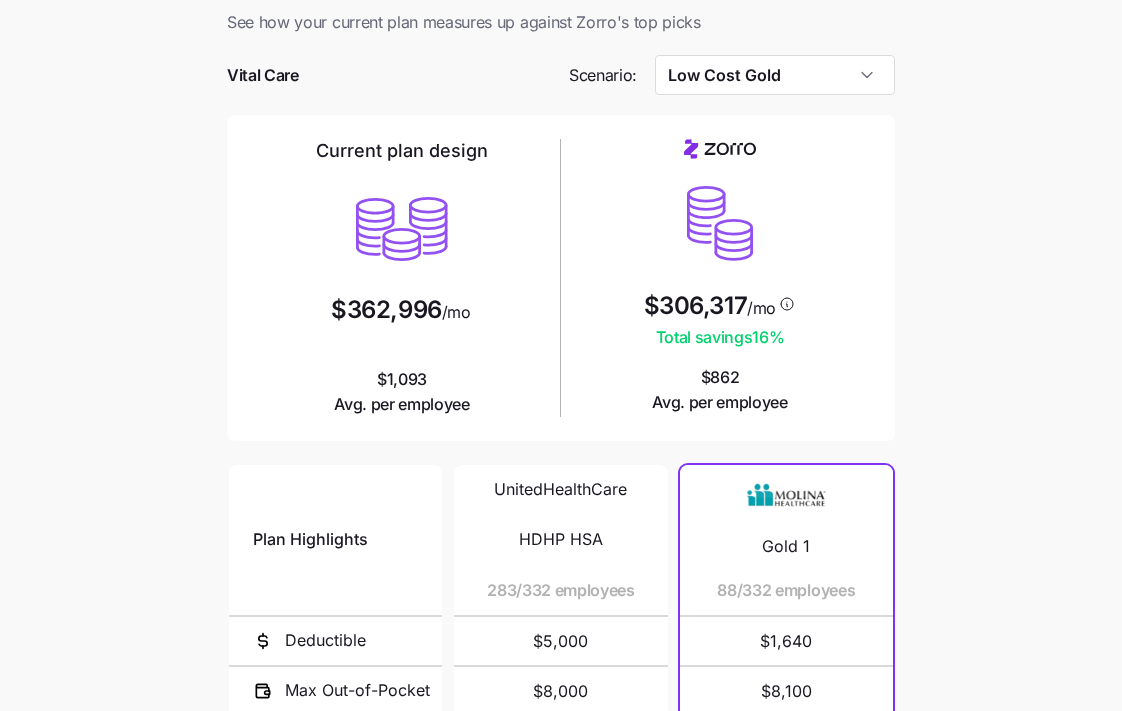 scroll, scrollTop: 29, scrollLeft: 0, axis: vertical 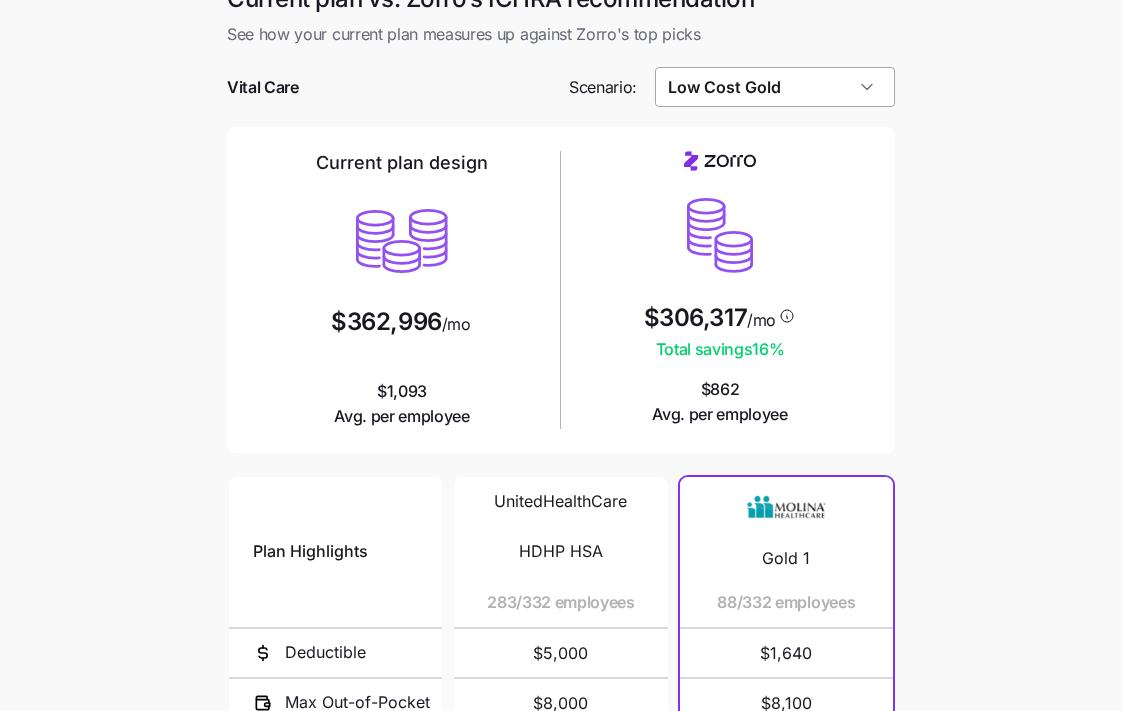 click on "Low Cost Gold" at bounding box center (775, 87) 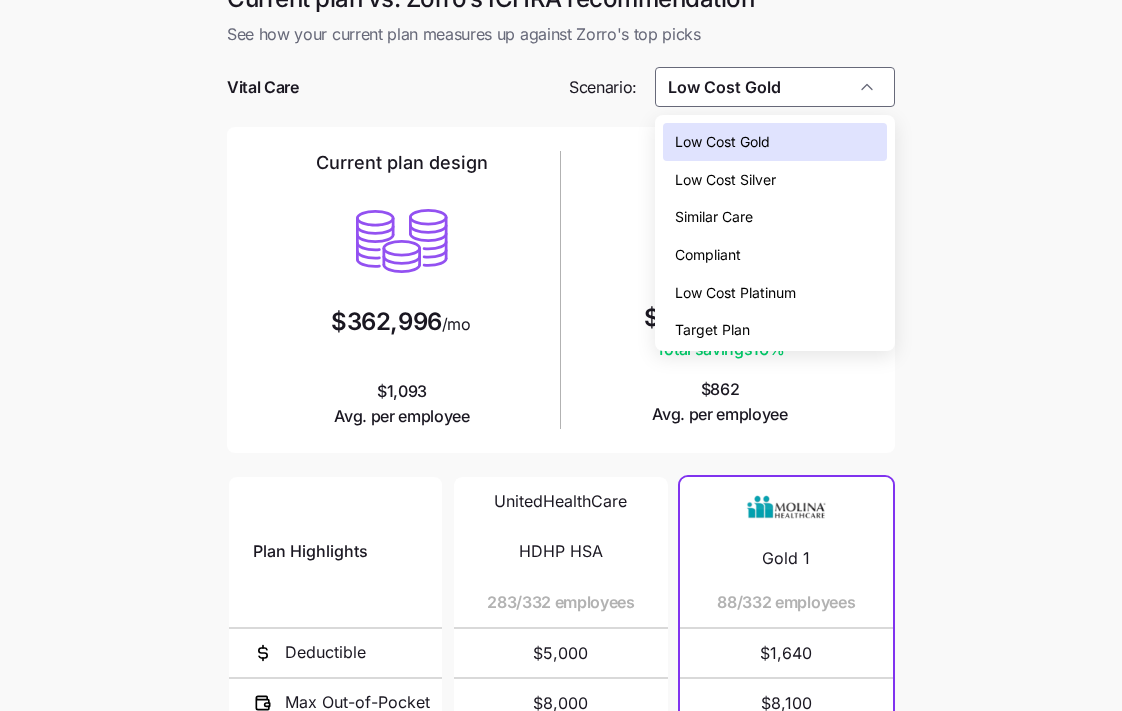 click on "Low Cost Platinum" at bounding box center (735, 293) 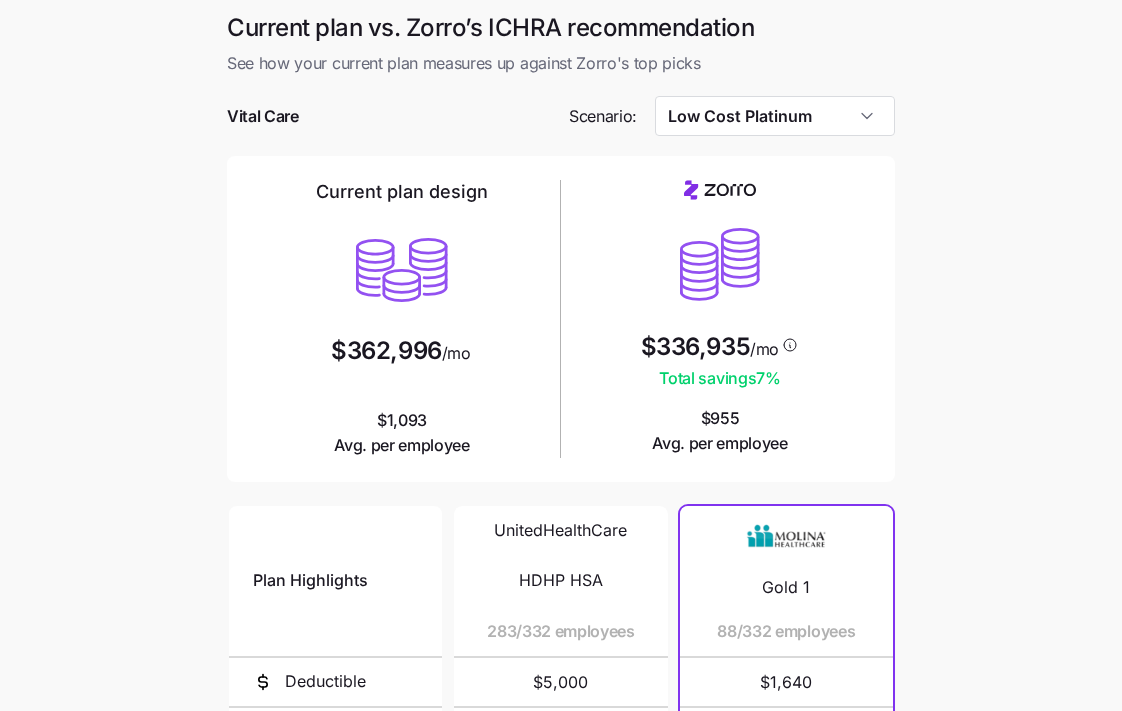 scroll, scrollTop: 381, scrollLeft: 0, axis: vertical 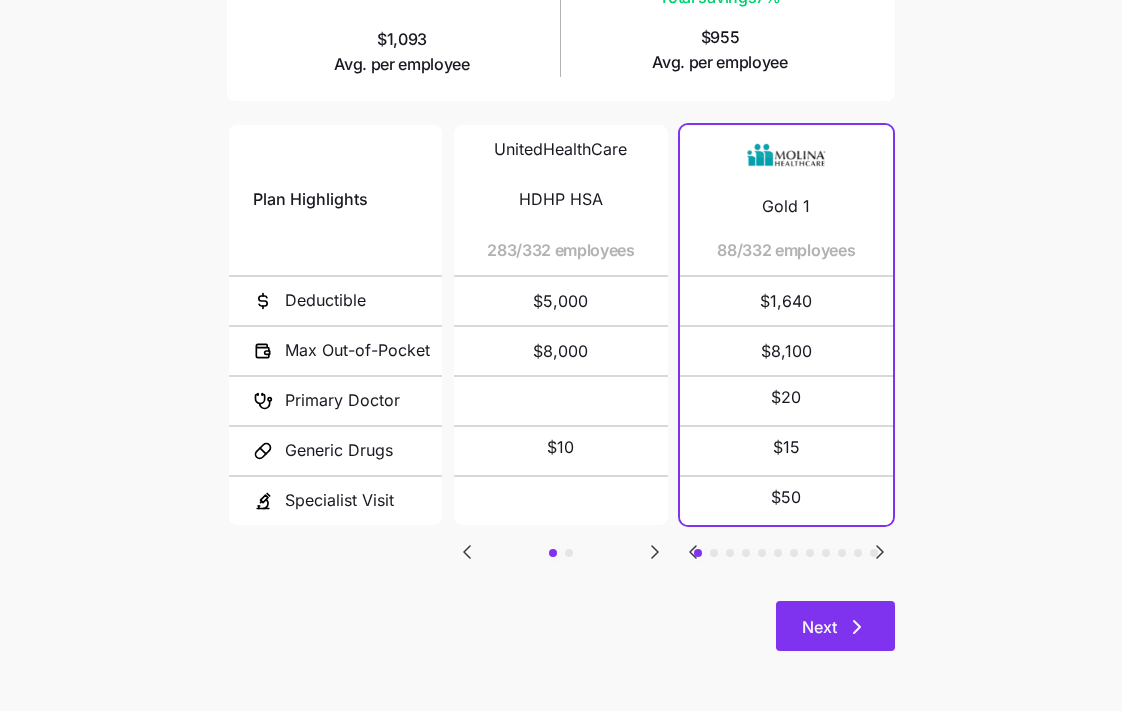 click 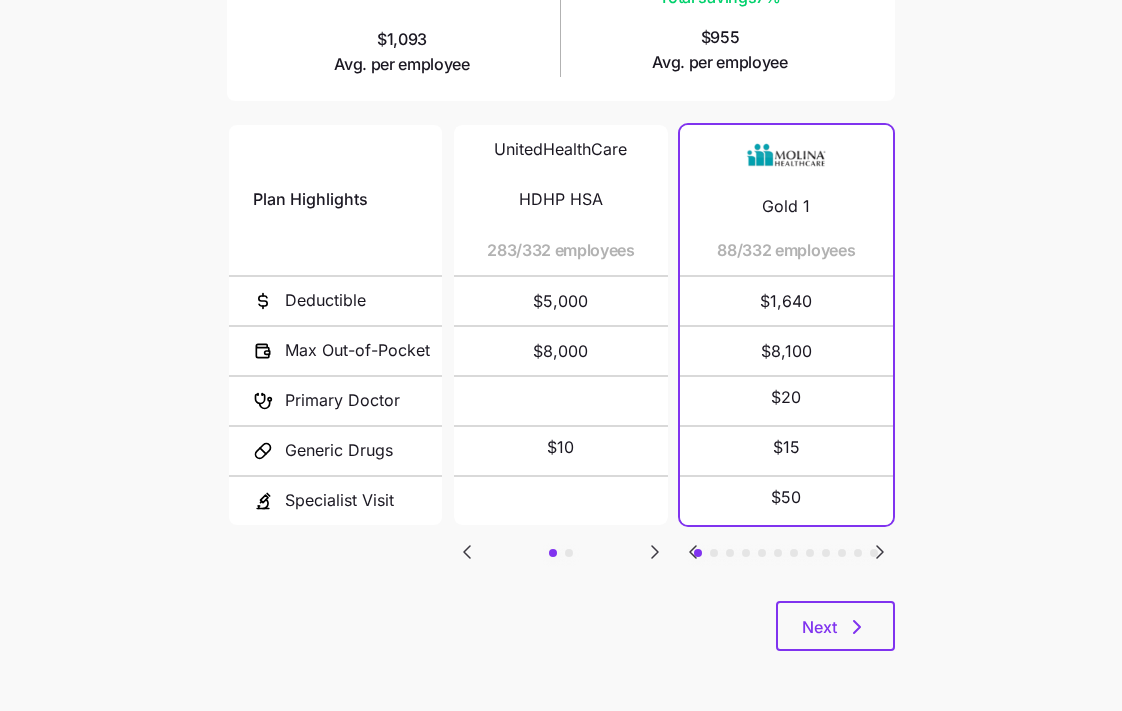 scroll, scrollTop: 0, scrollLeft: 0, axis: both 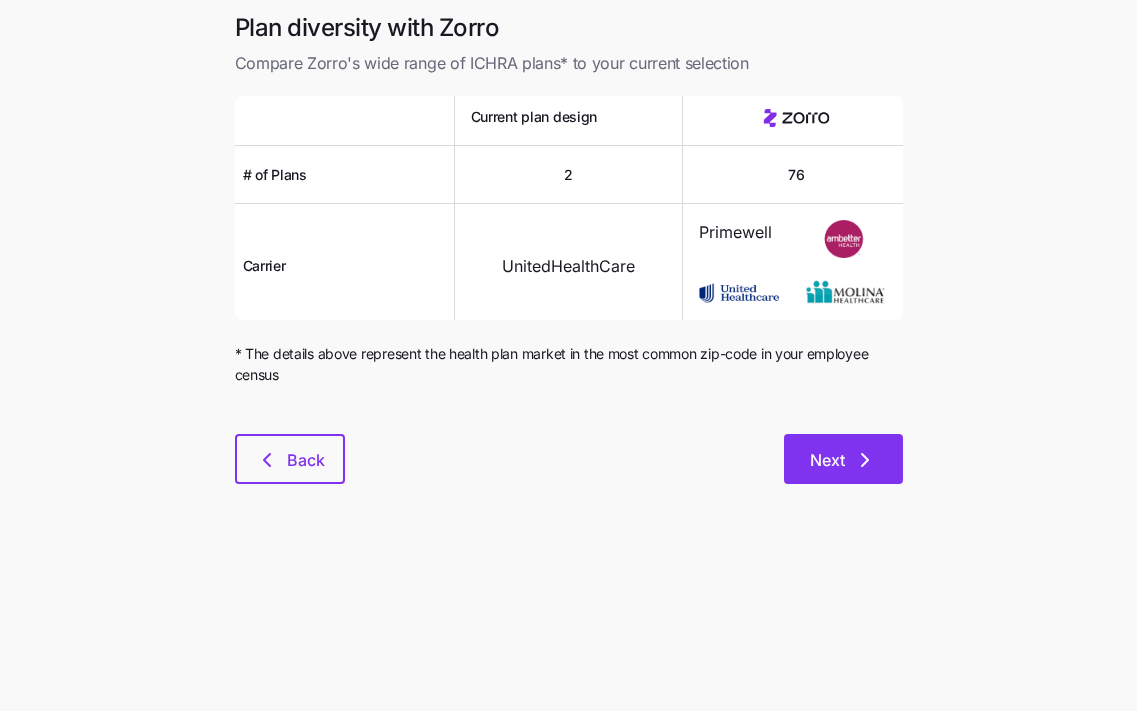 click on "Next" at bounding box center [843, 459] 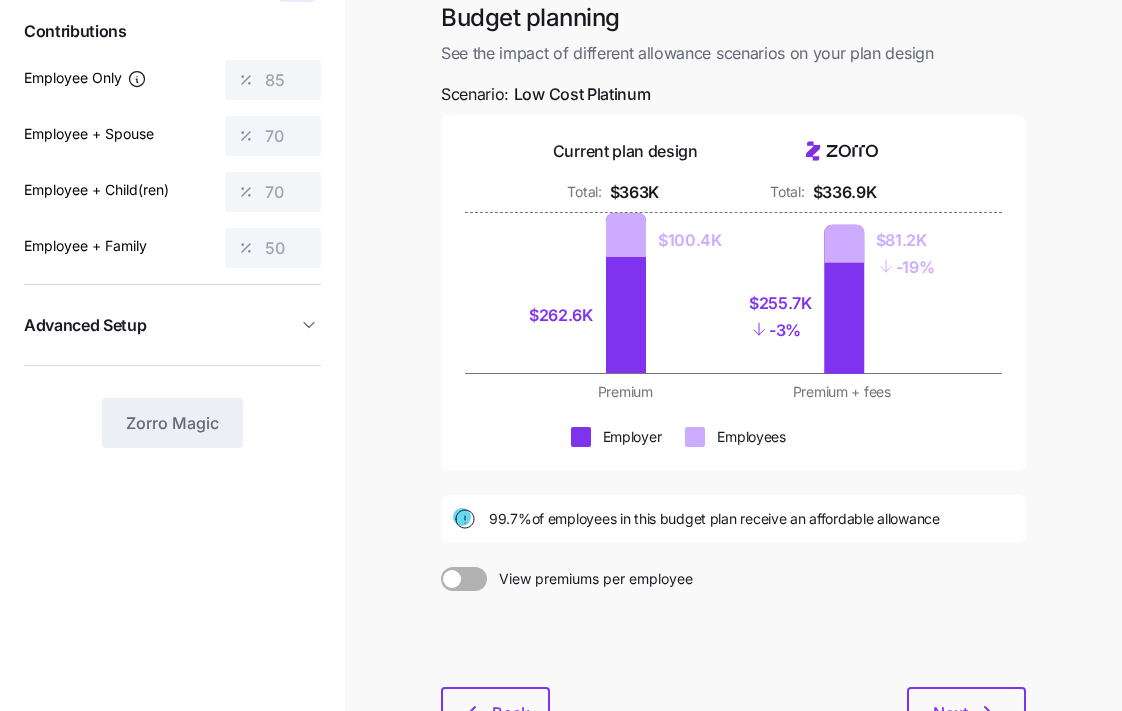 scroll, scrollTop: 272, scrollLeft: 0, axis: vertical 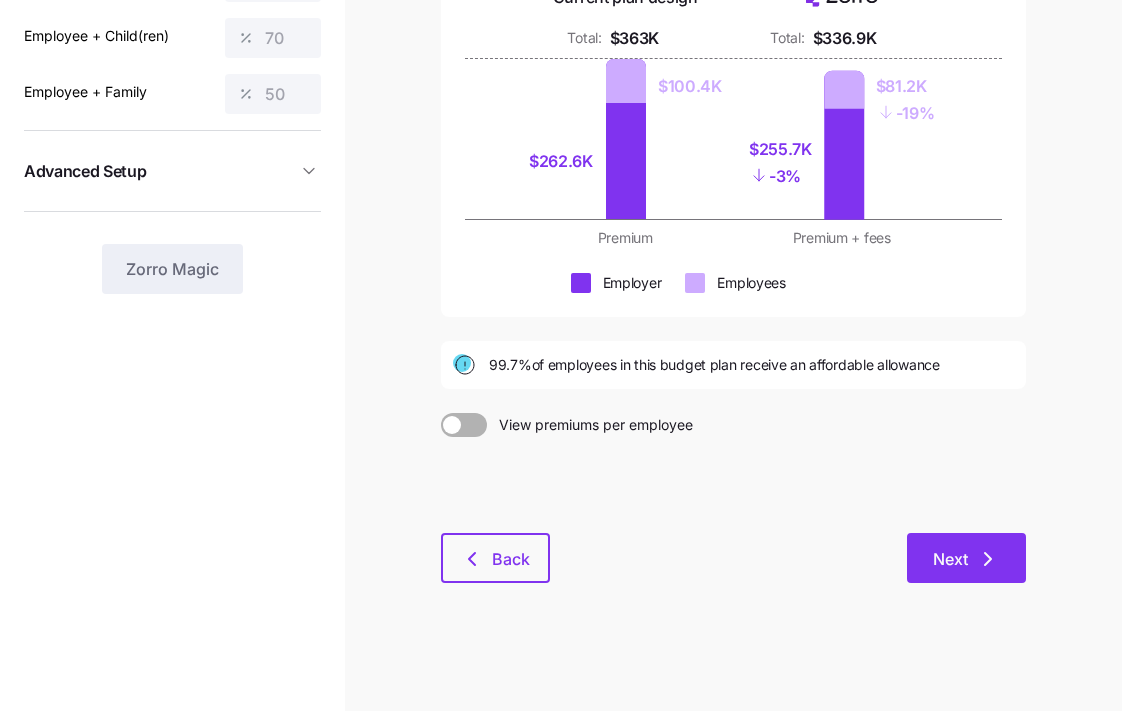 click 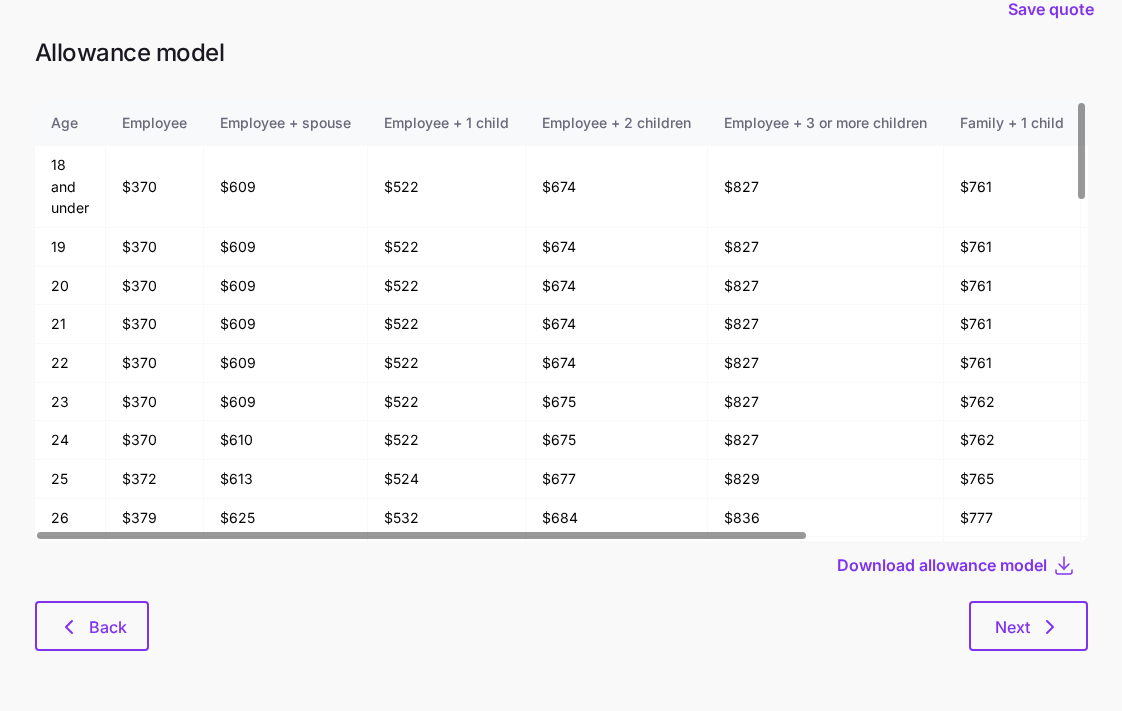 scroll, scrollTop: 0, scrollLeft: 0, axis: both 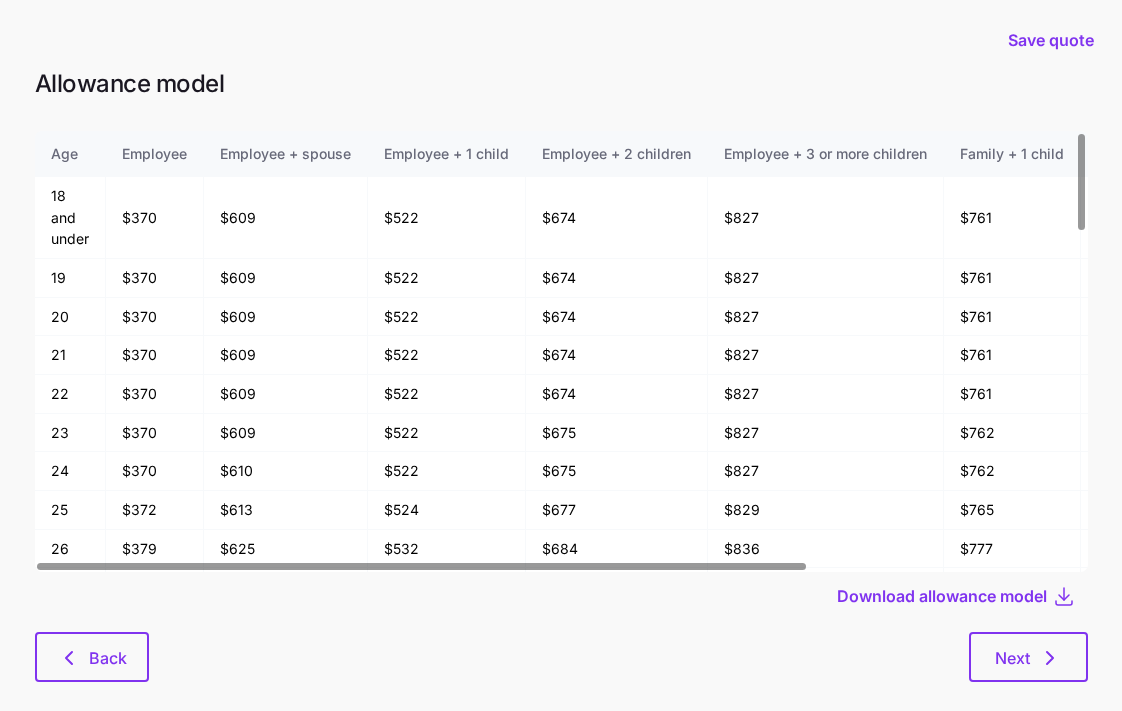 drag, startPoint x: 80, startPoint y: 644, endPoint x: 70, endPoint y: 627, distance: 19.723083 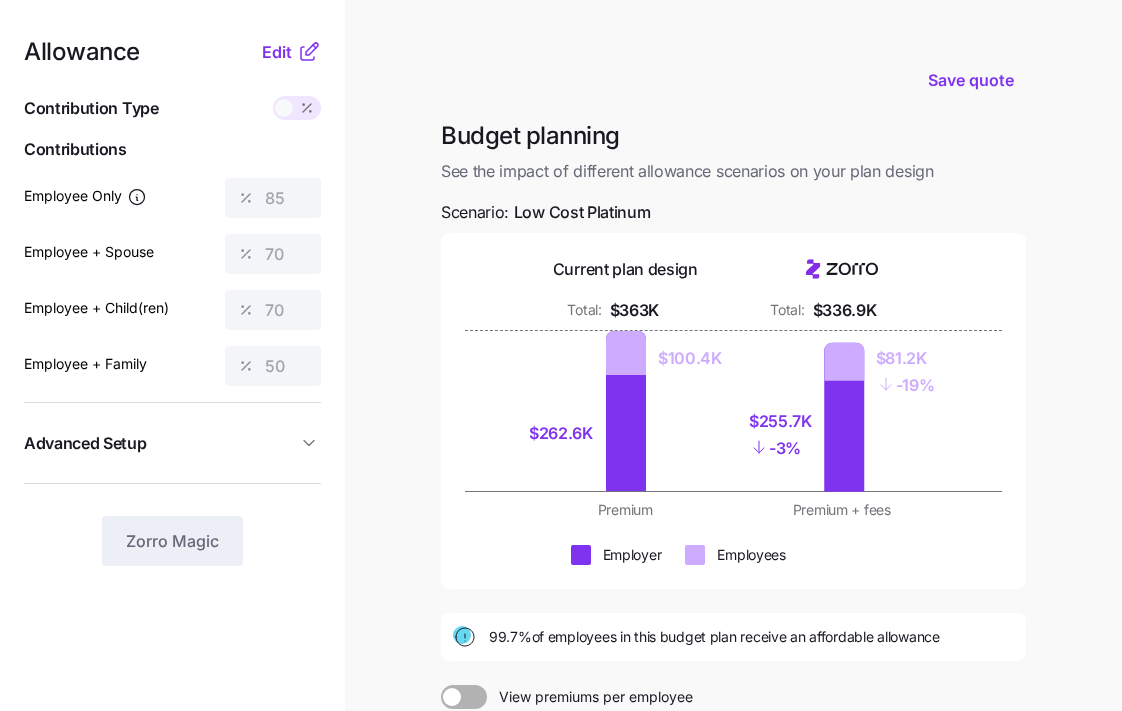 click on "Advanced Setup" at bounding box center (160, 443) 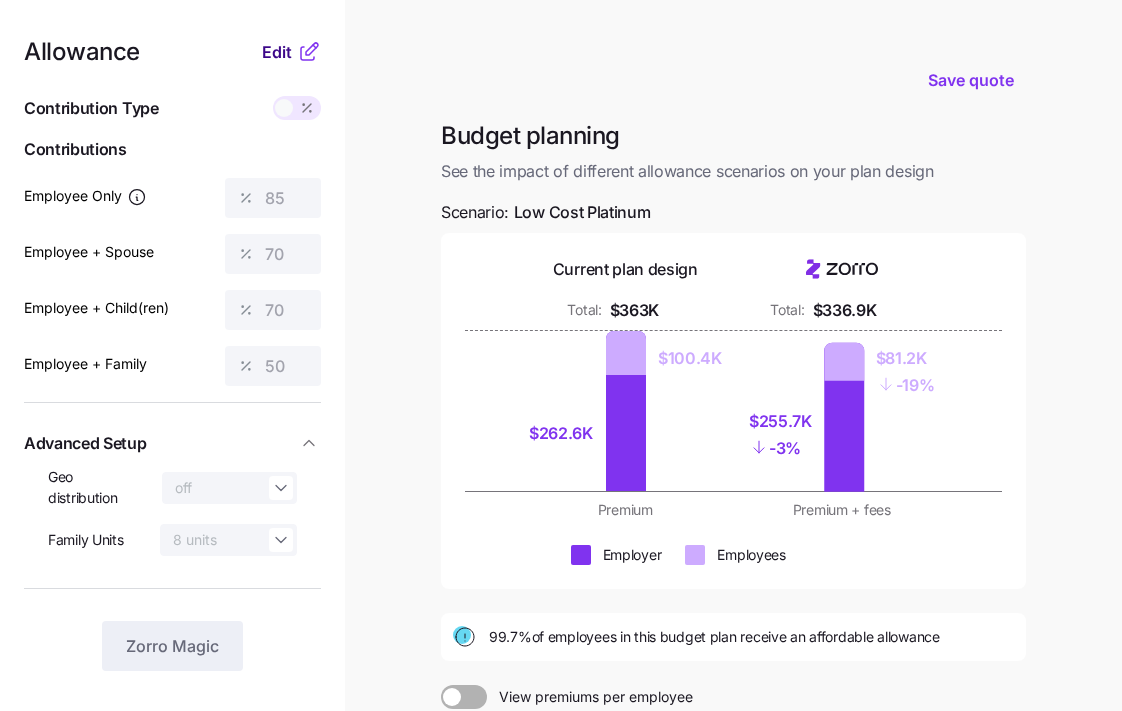click on "Edit" at bounding box center [277, 52] 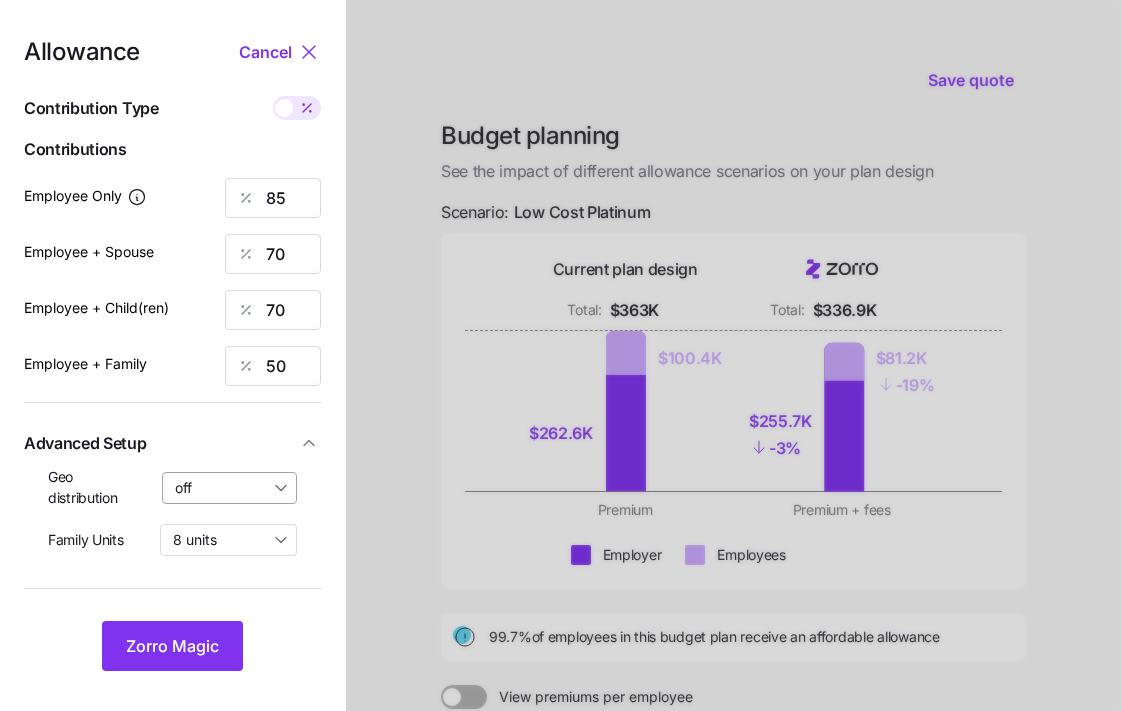 click on "off" at bounding box center (230, 488) 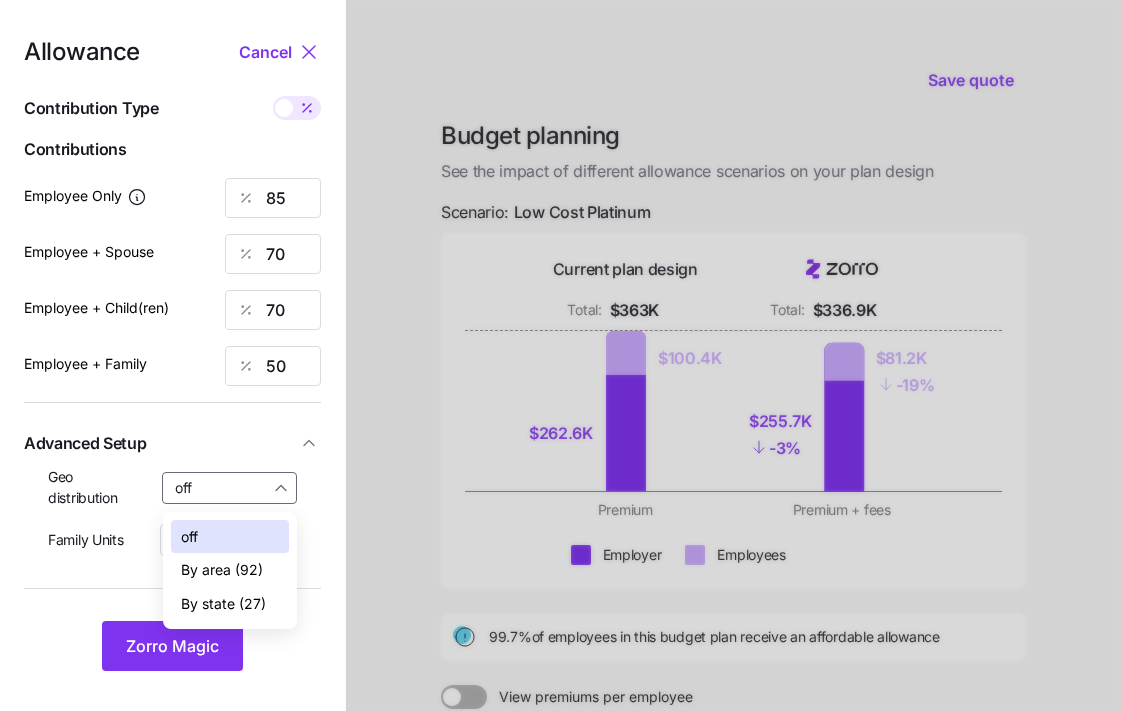 click on "By state (27)" at bounding box center [223, 604] 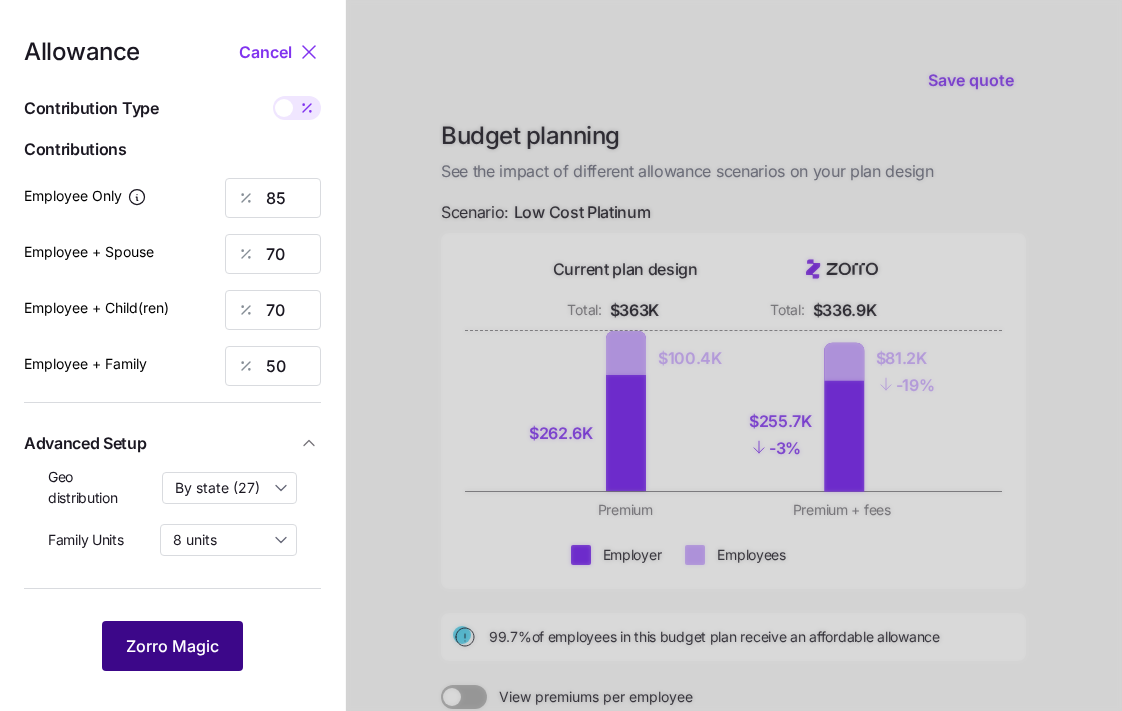 click on "Zorro Magic" at bounding box center (172, 646) 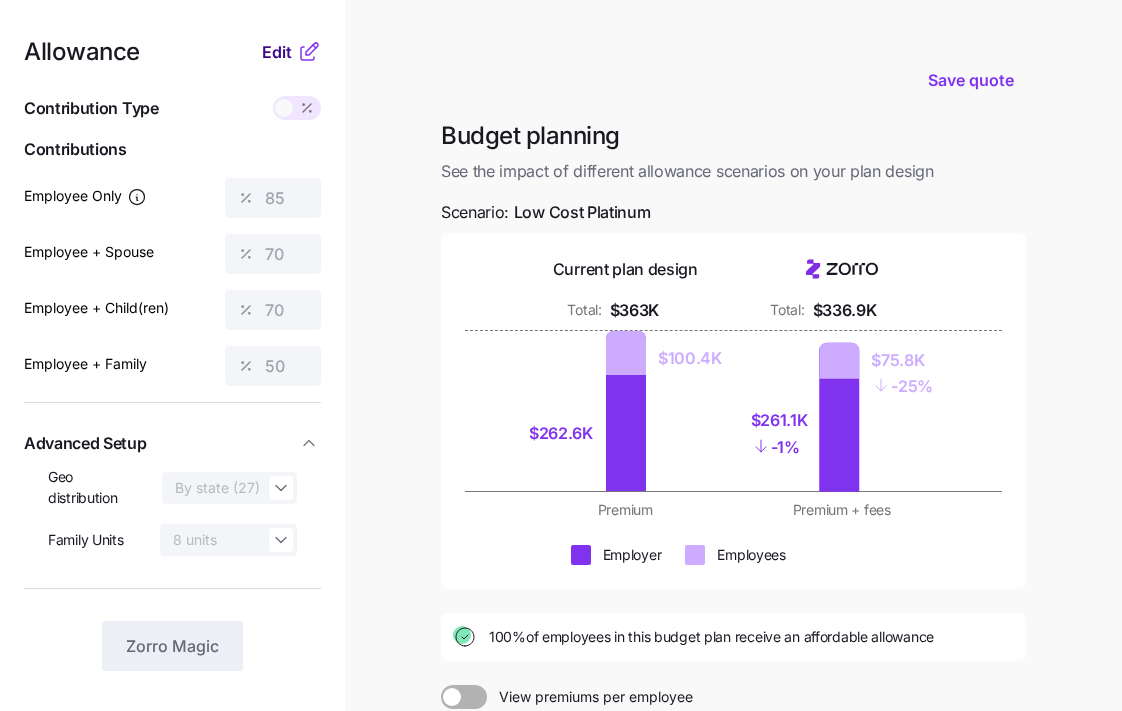 click on "Edit" at bounding box center [277, 52] 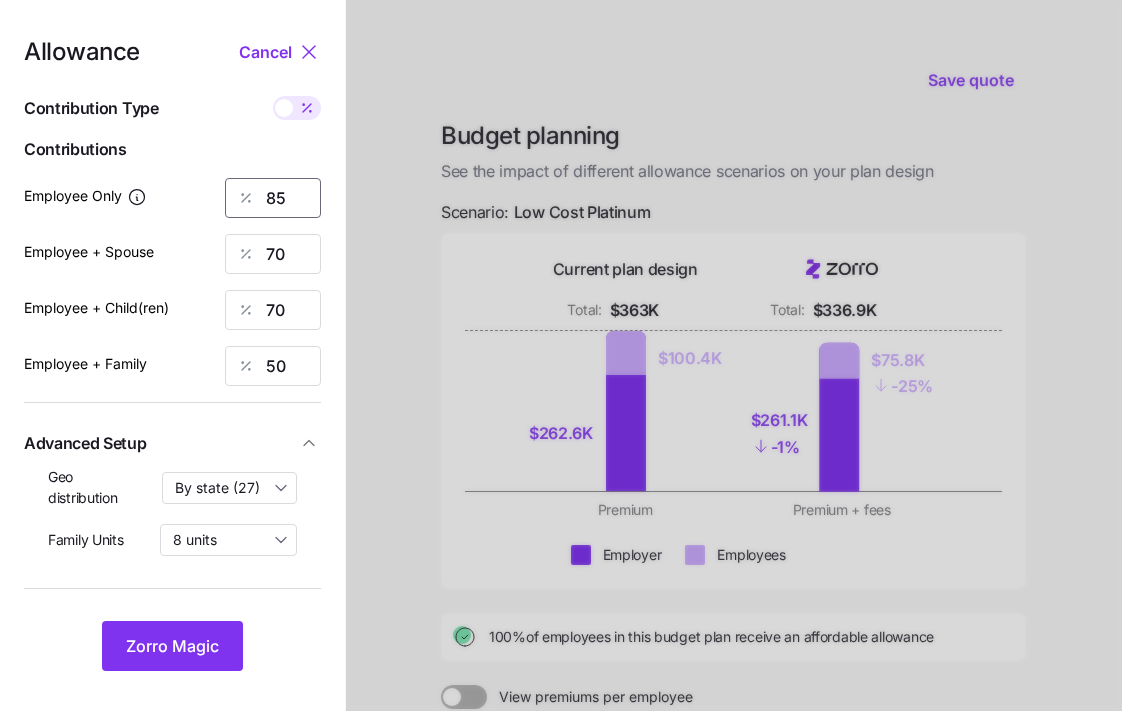drag, startPoint x: 299, startPoint y: 195, endPoint x: 175, endPoint y: 167, distance: 127.12199 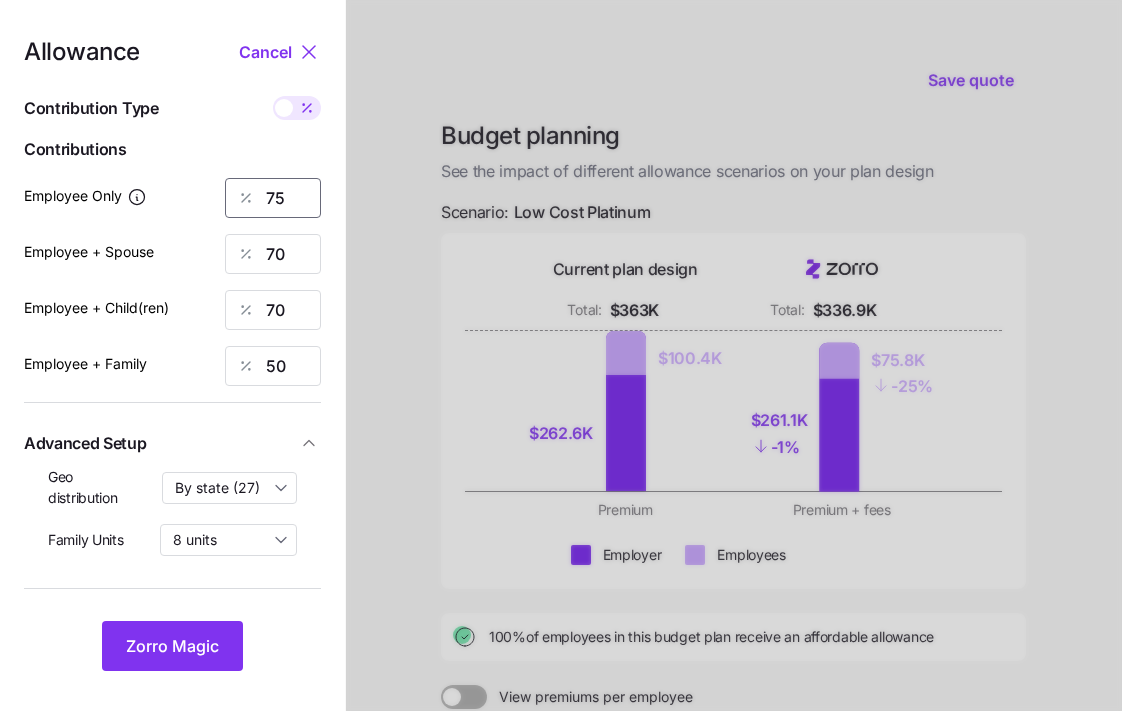 type on "75" 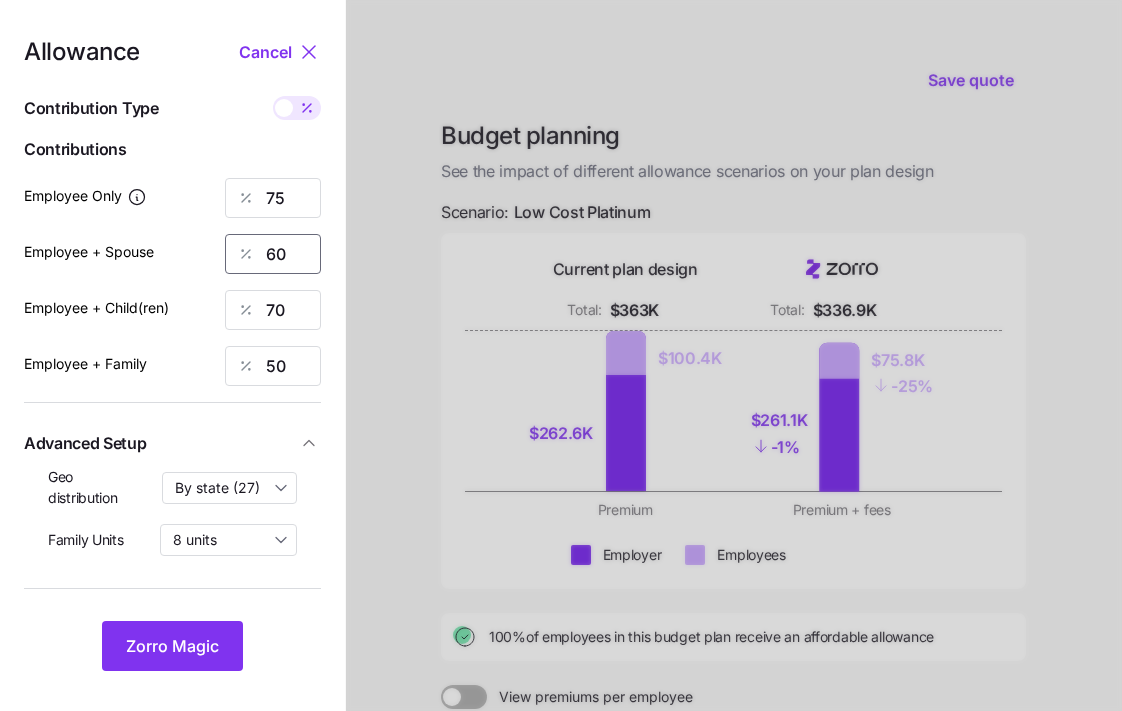 type on "60" 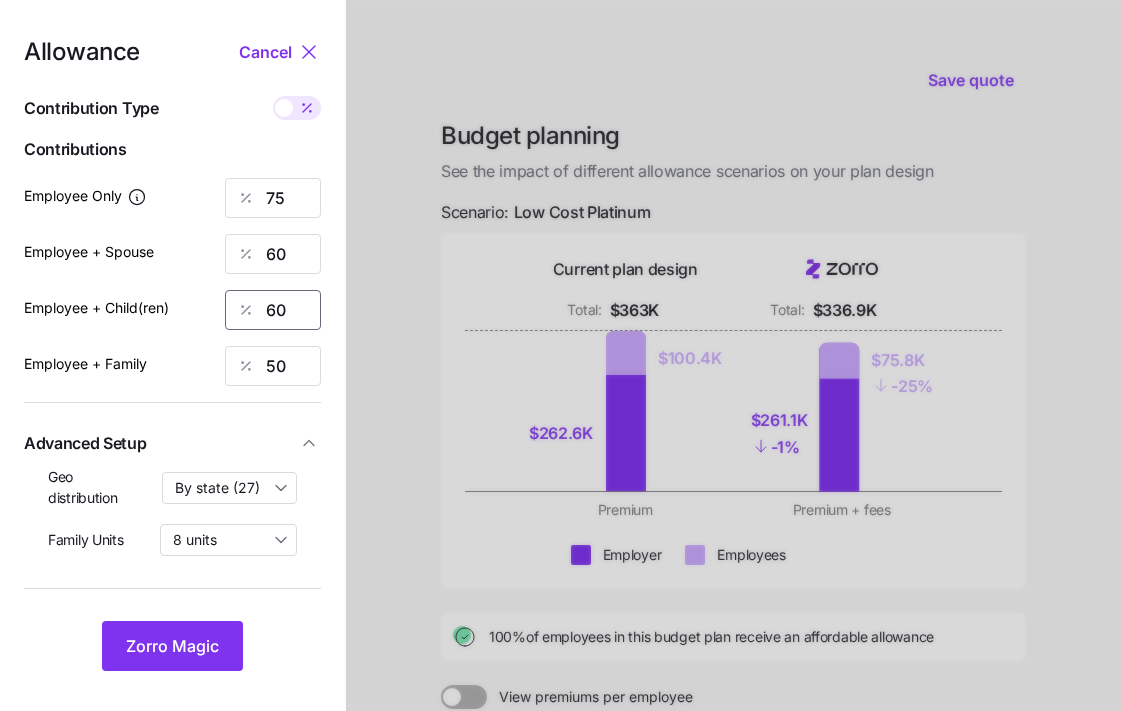type on "60" 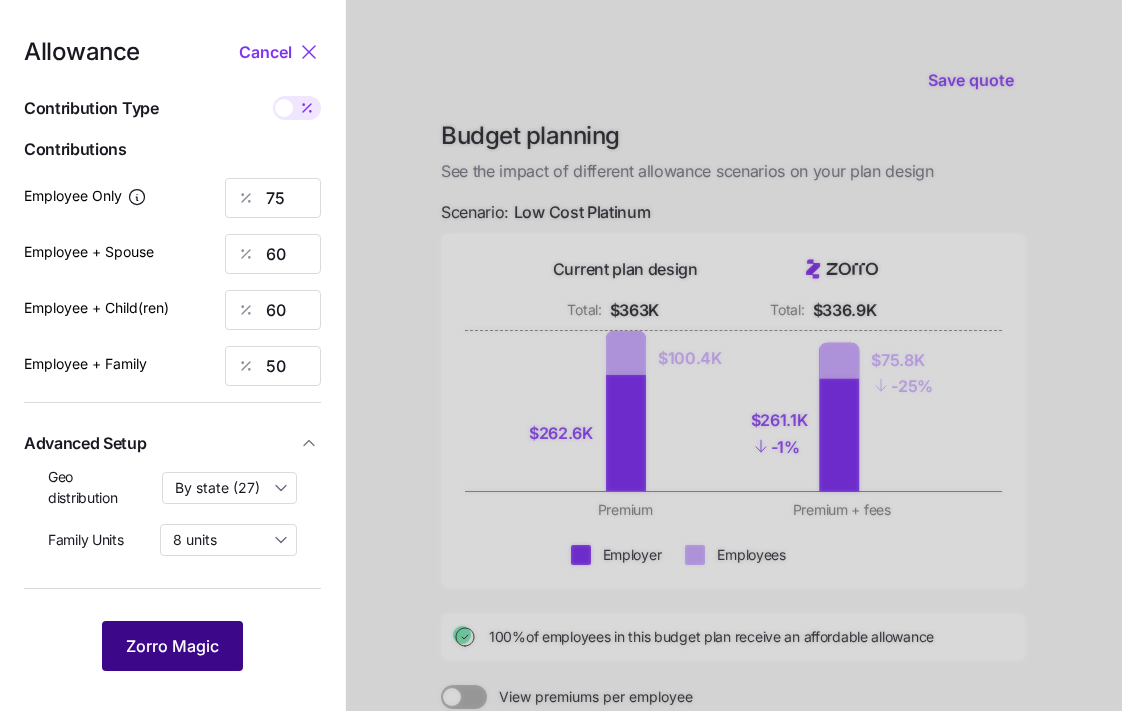 click on "Zorro Magic" at bounding box center [172, 646] 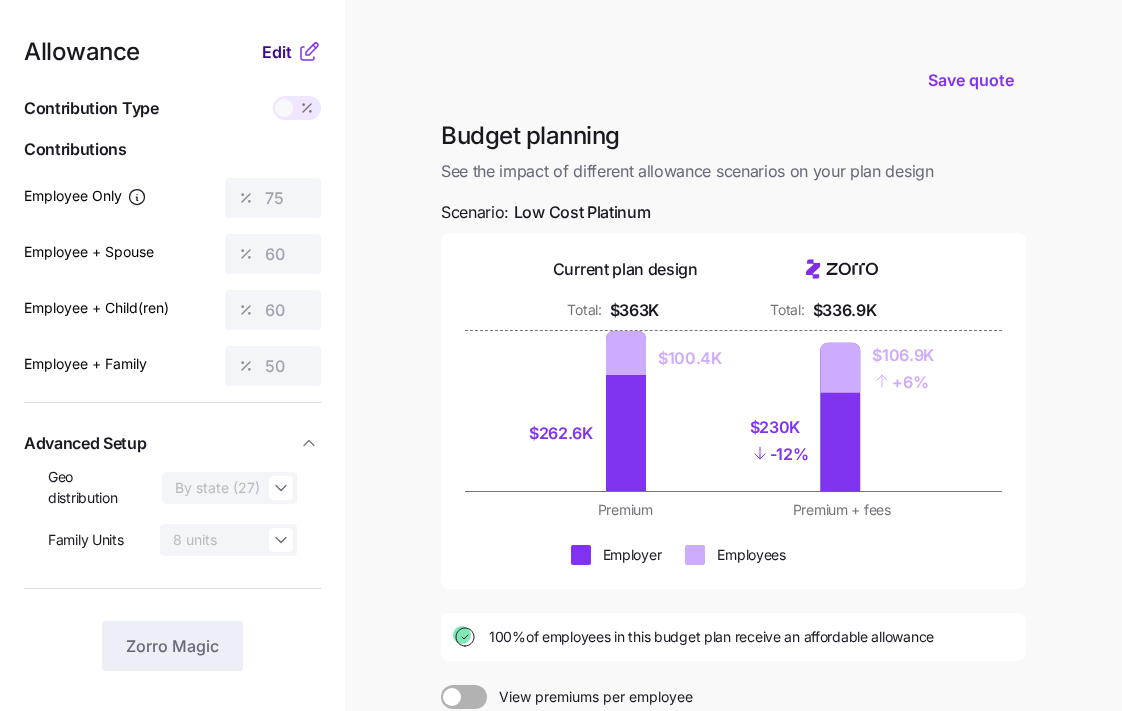 click on "Edit" at bounding box center [277, 52] 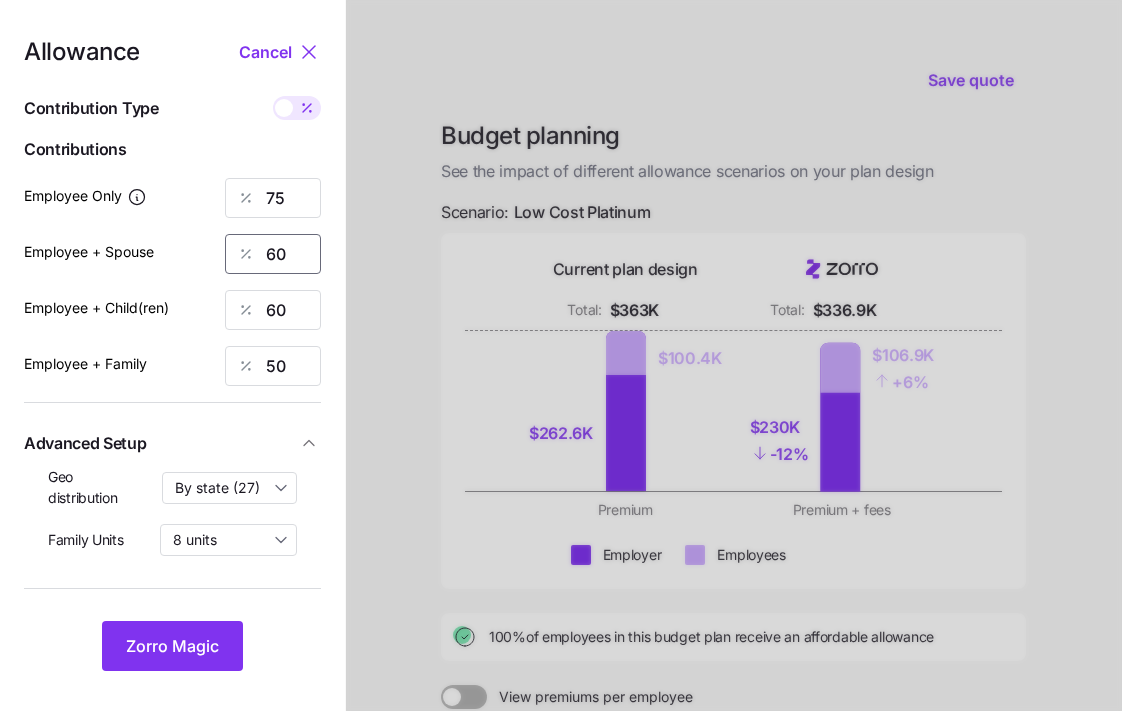 click on "Employee + Spouse 60" at bounding box center [172, 254] 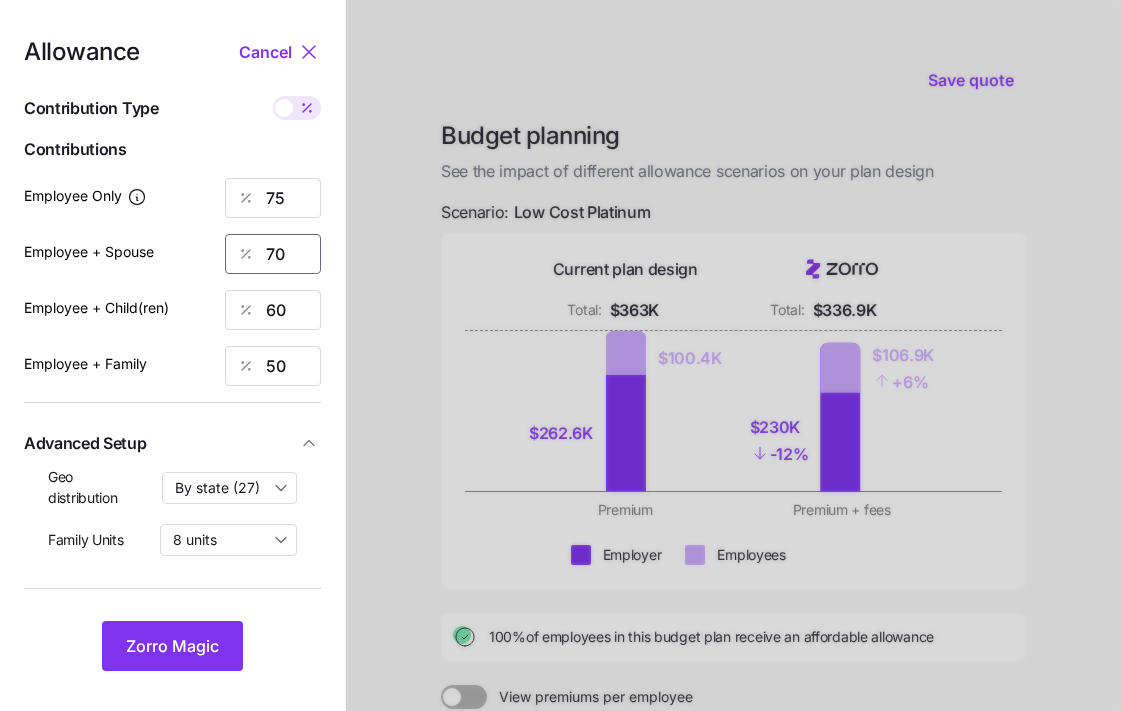 type on "70" 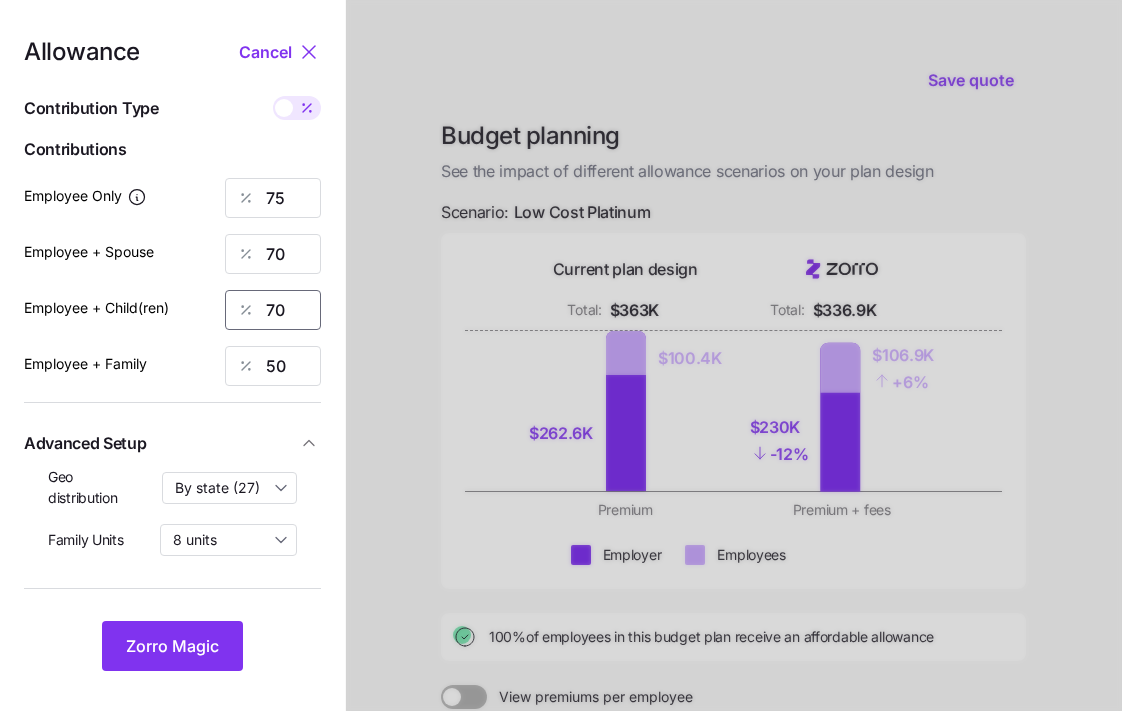 type on "70" 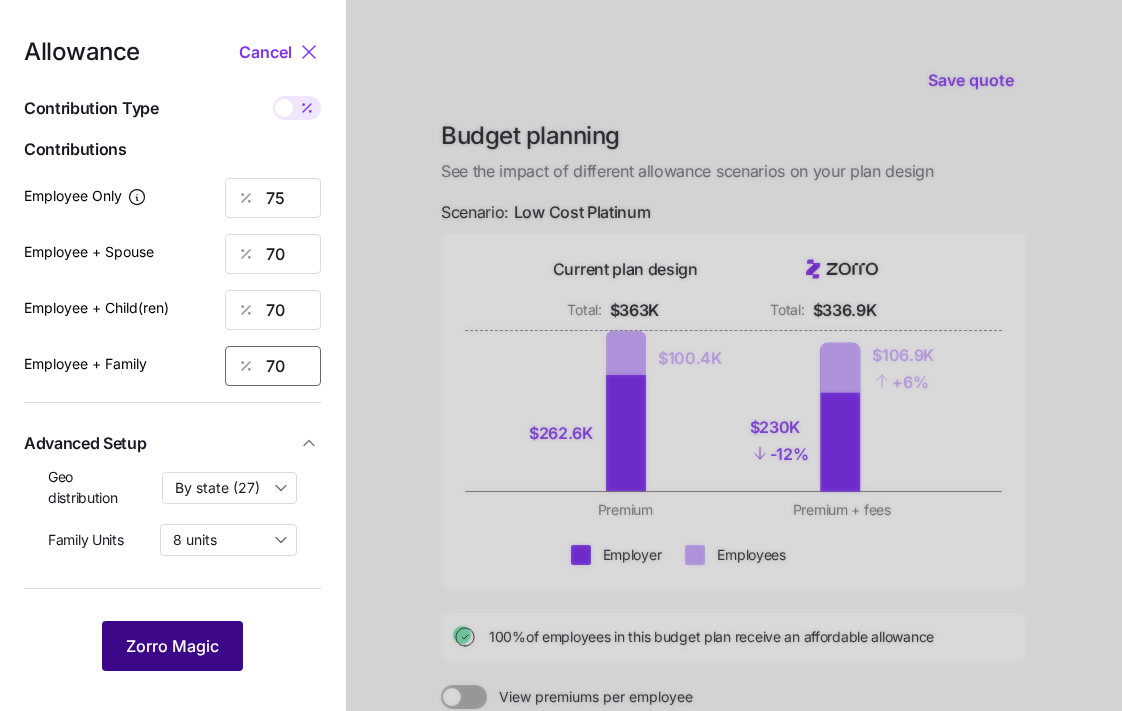 type on "70" 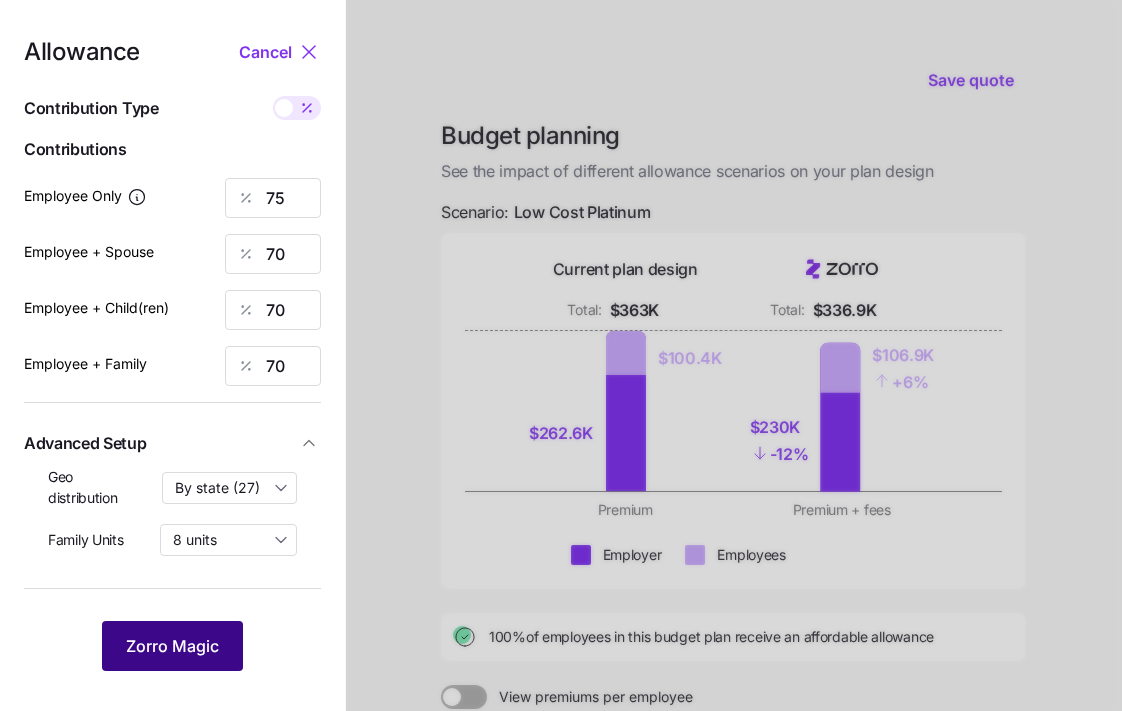 click on "Zorro Magic" at bounding box center [172, 646] 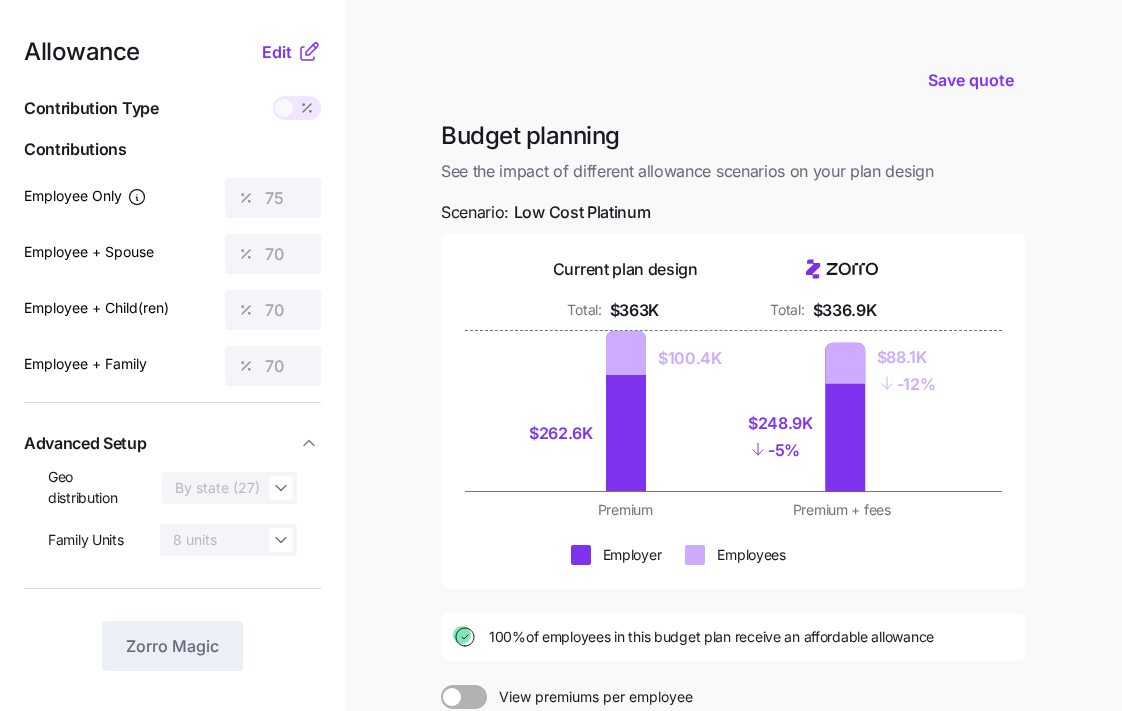 drag, startPoint x: 276, startPoint y: 55, endPoint x: 282, endPoint y: 72, distance: 18.027756 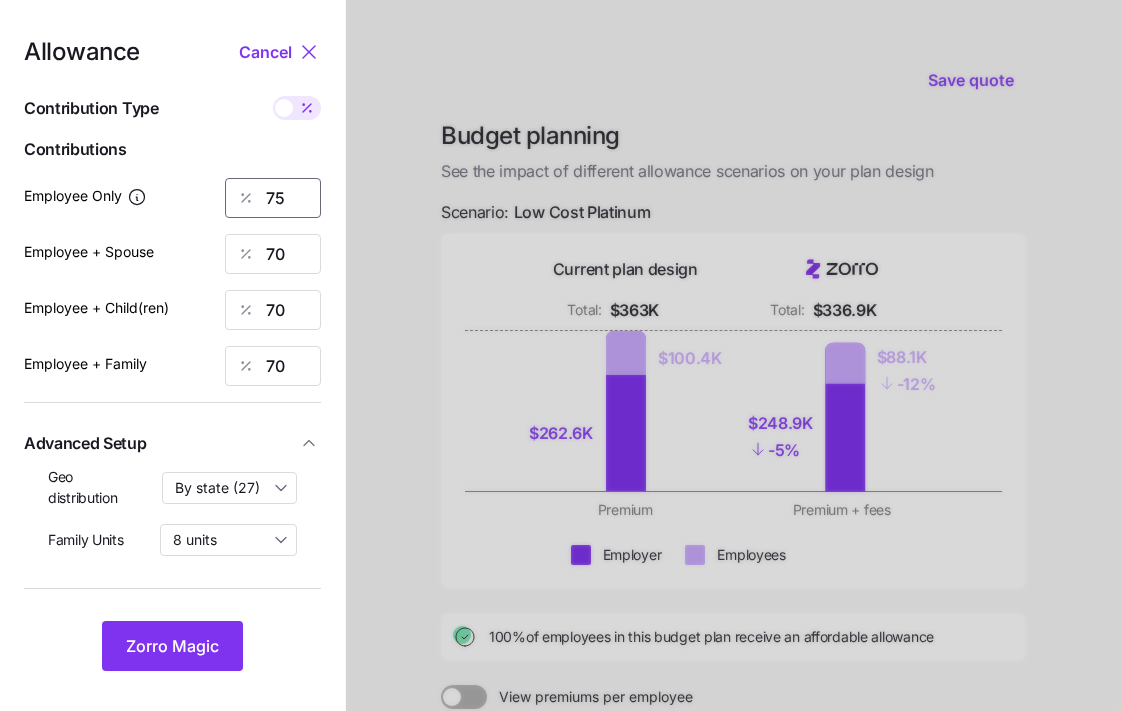 drag, startPoint x: 250, startPoint y: 189, endPoint x: 165, endPoint y: 168, distance: 87.555695 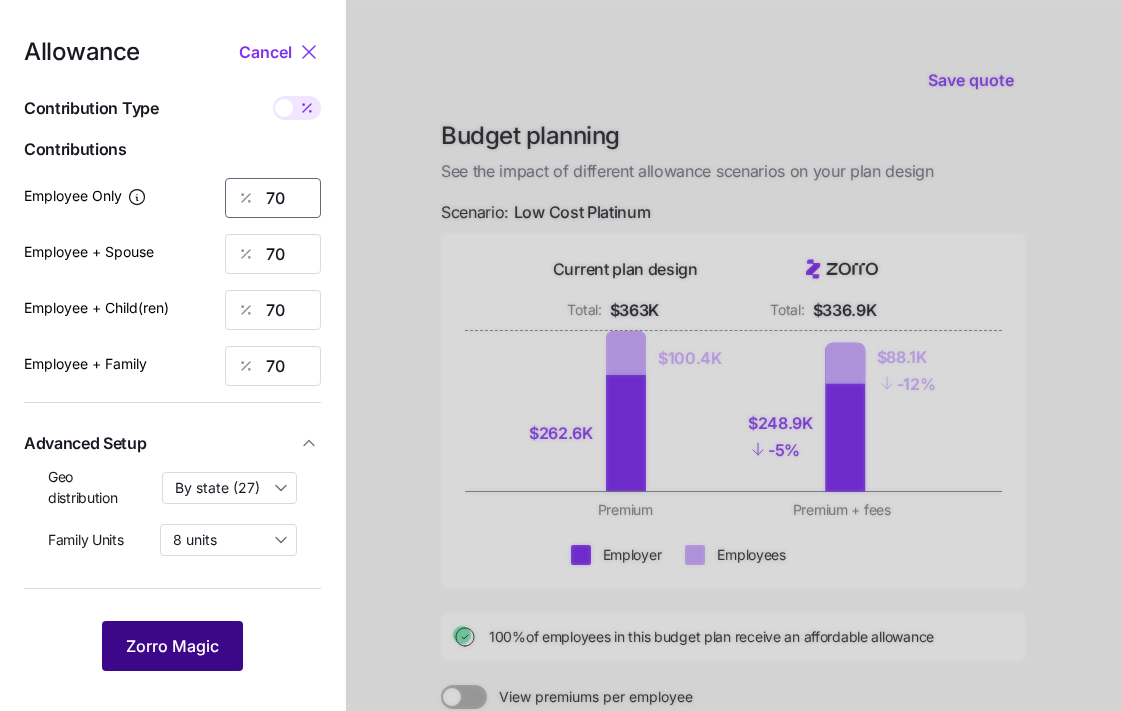 type on "70" 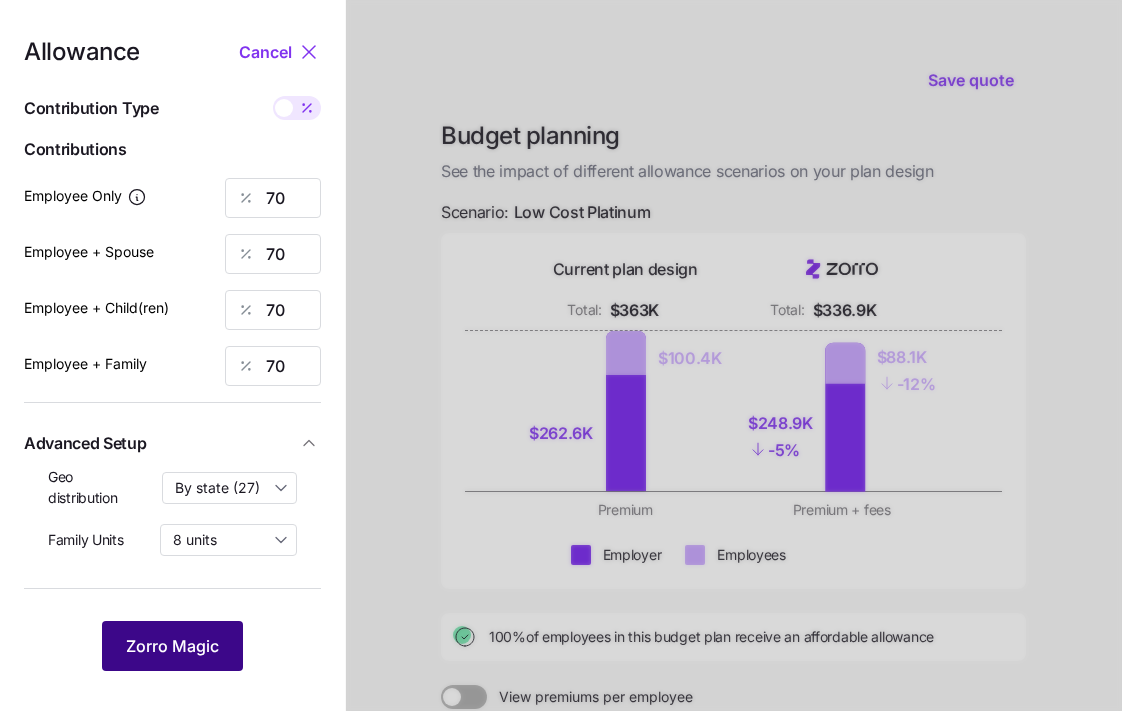 click on "Zorro Magic" at bounding box center [172, 646] 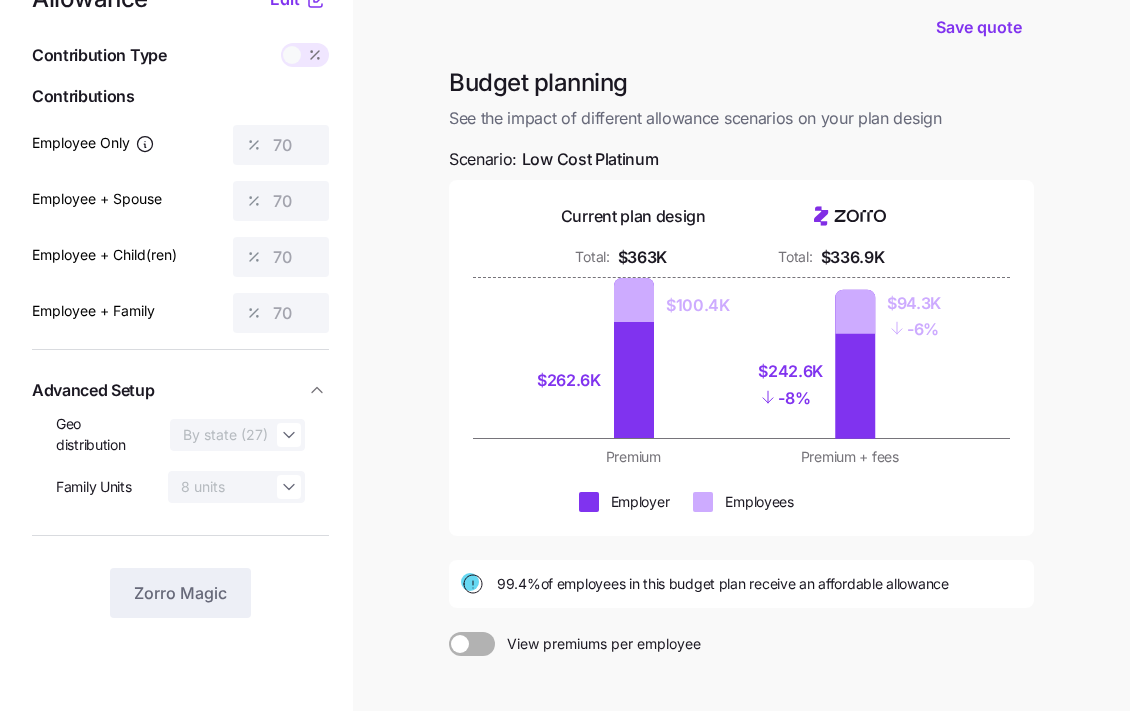 scroll, scrollTop: 23, scrollLeft: 0, axis: vertical 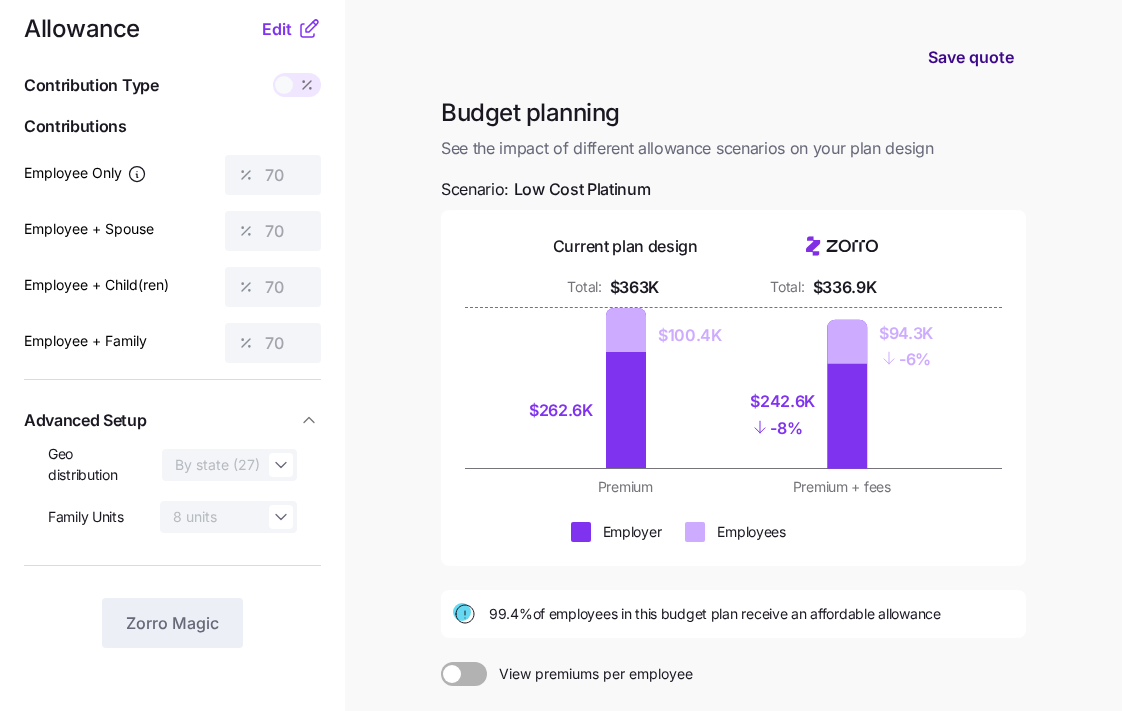 click on "Save quote" at bounding box center [971, 57] 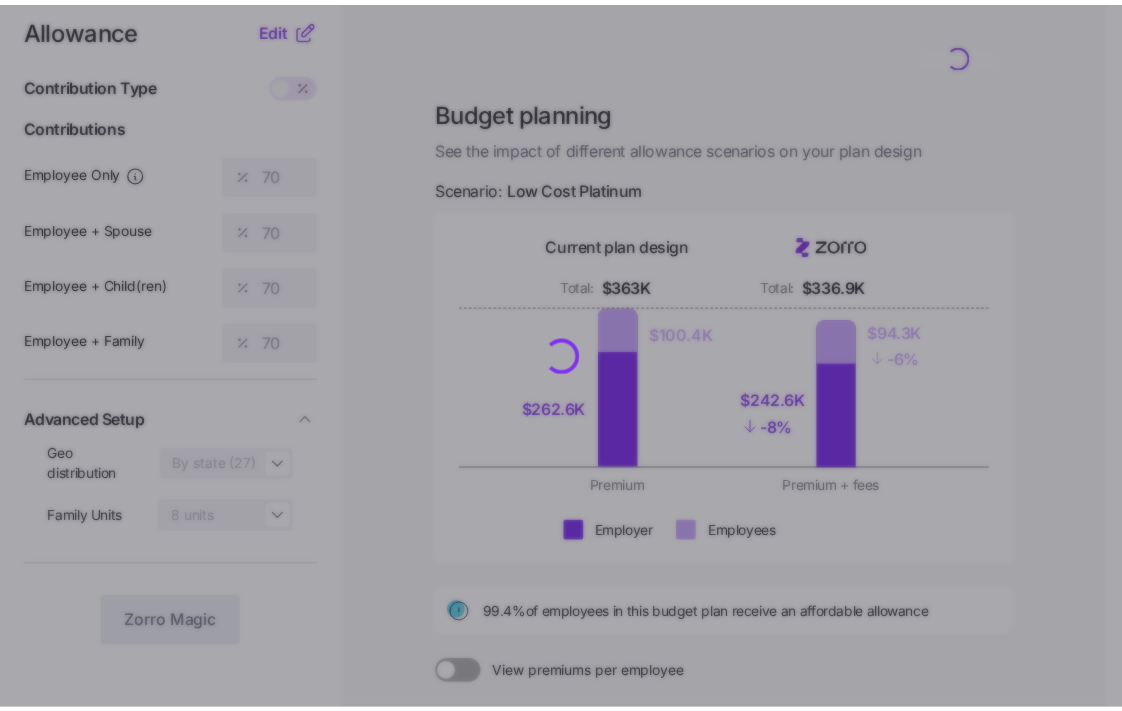 scroll, scrollTop: 0, scrollLeft: 0, axis: both 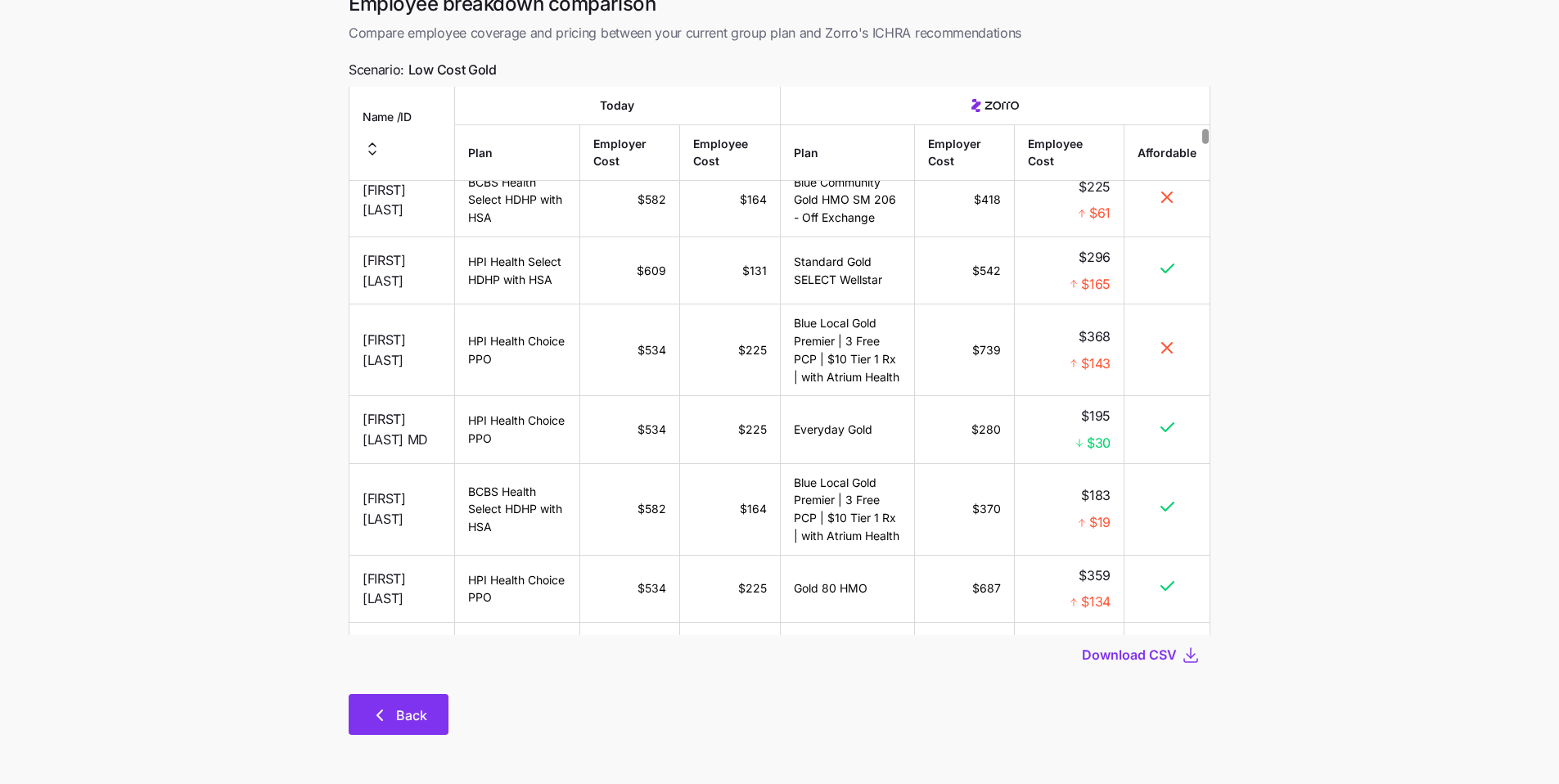 click on "Back" at bounding box center (399, 714) 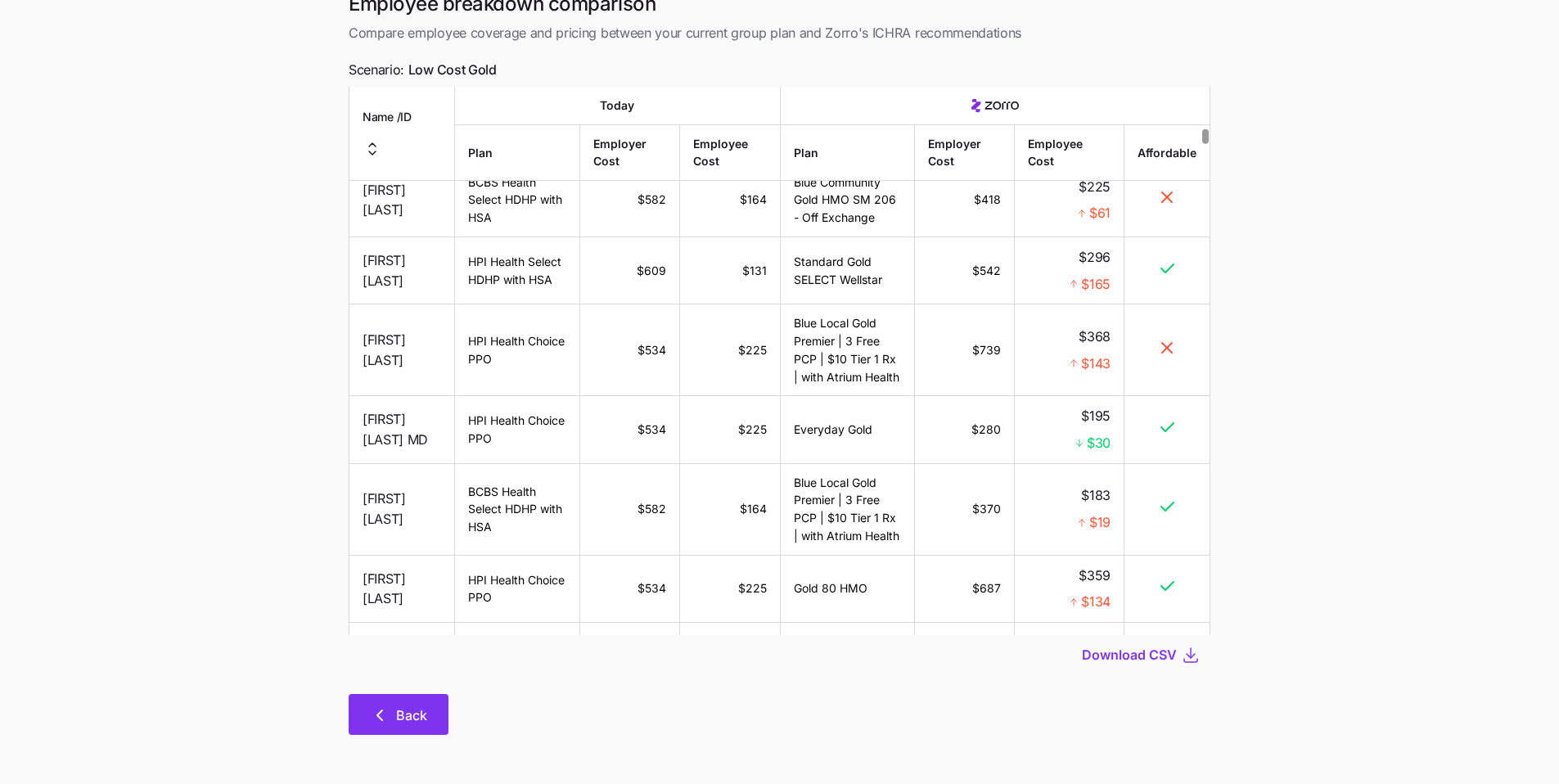 click on "Back" at bounding box center (412, 715) 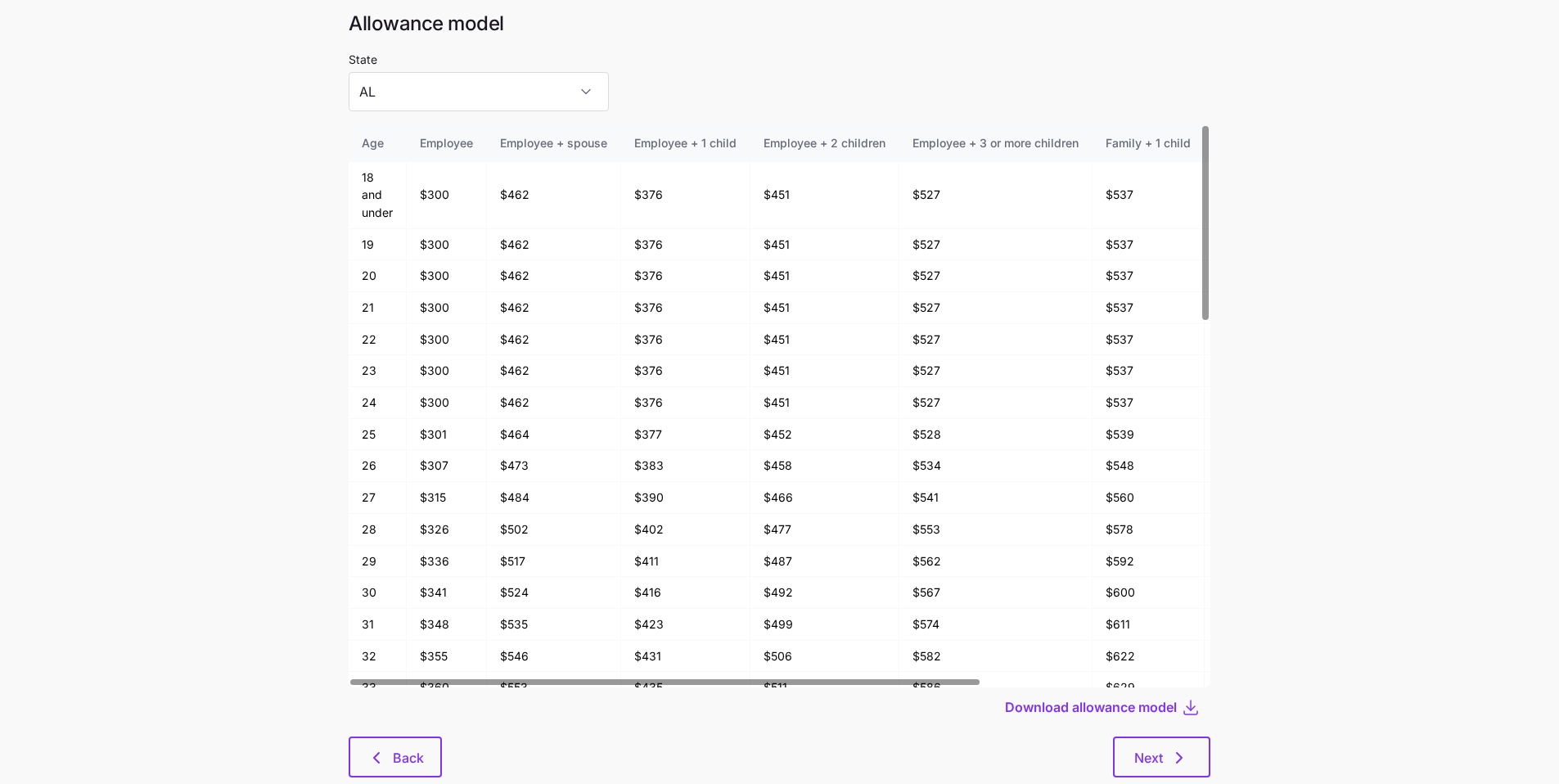 scroll, scrollTop: 88, scrollLeft: 0, axis: vertical 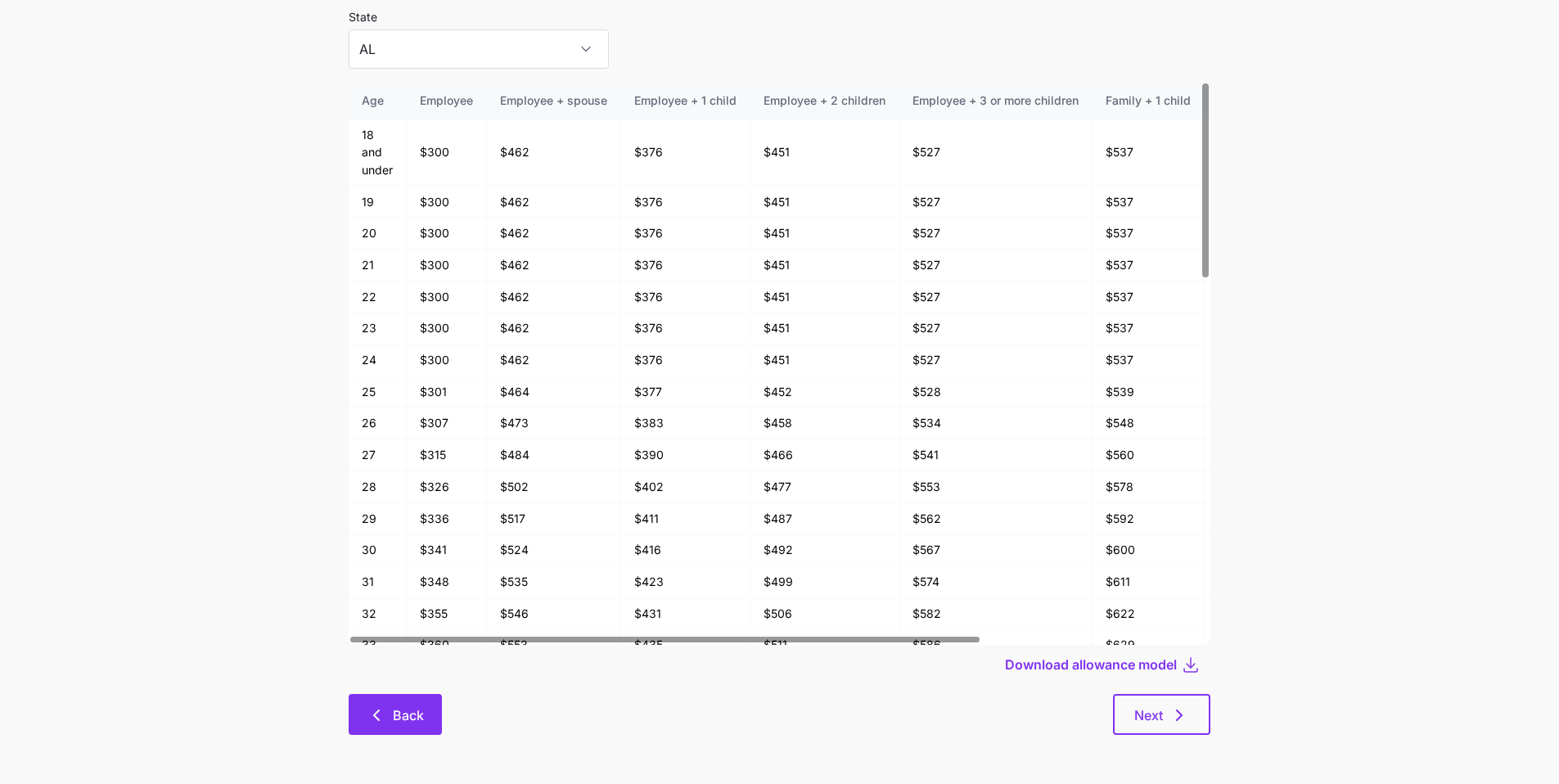 click on "Back" at bounding box center (408, 715) 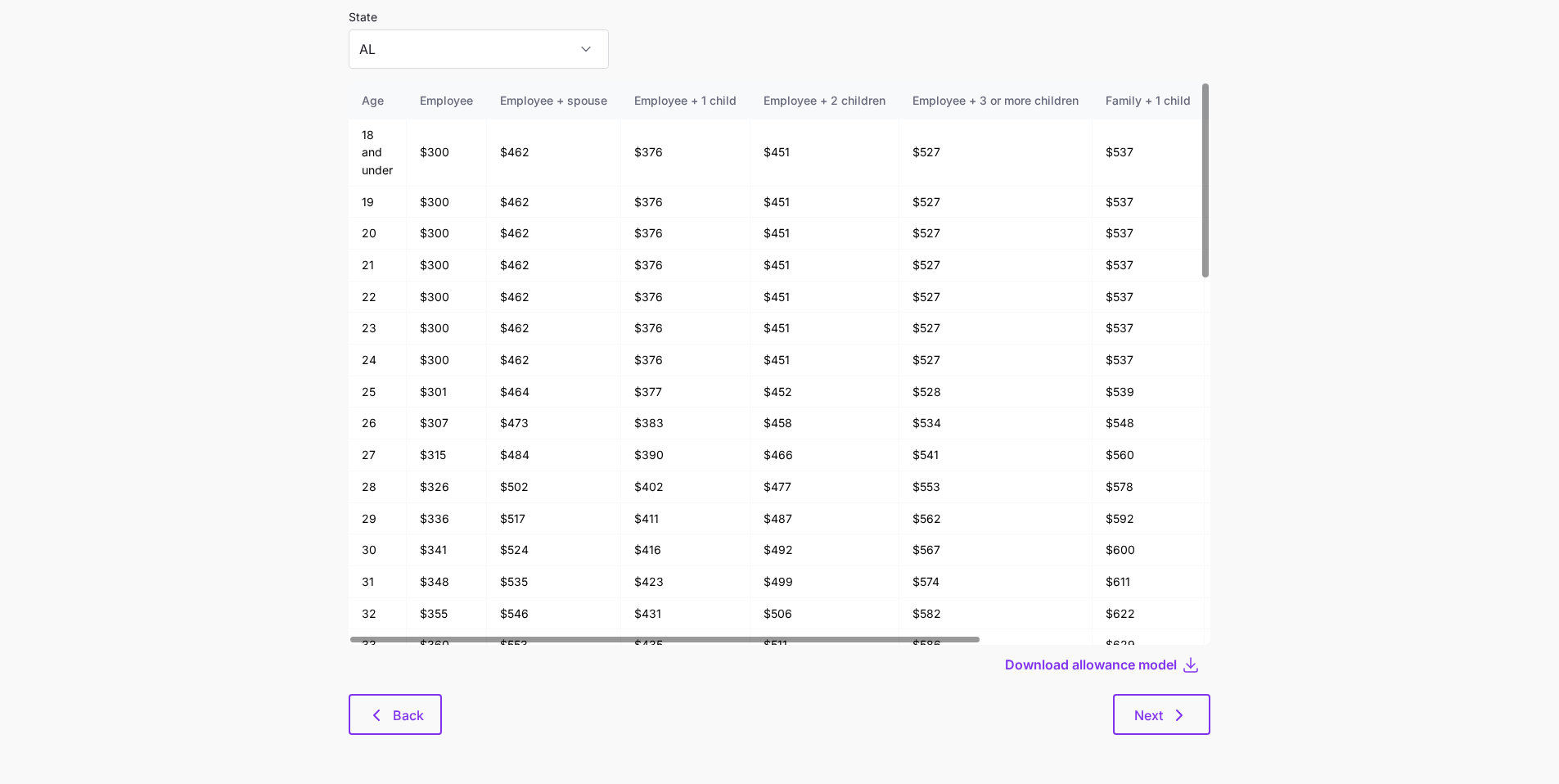 scroll, scrollTop: 0, scrollLeft: 0, axis: both 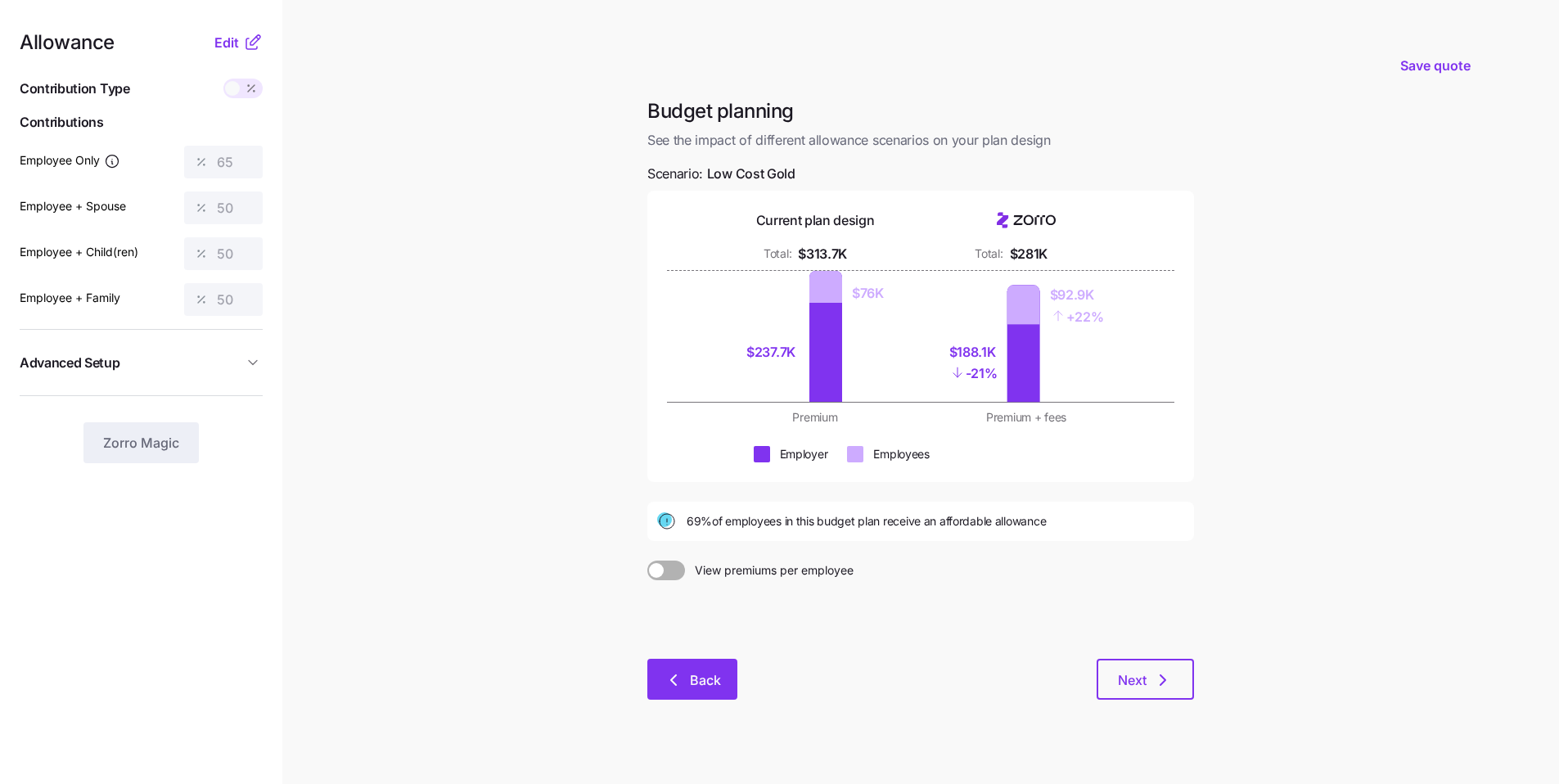 click on "Back" at bounding box center (692, 679) 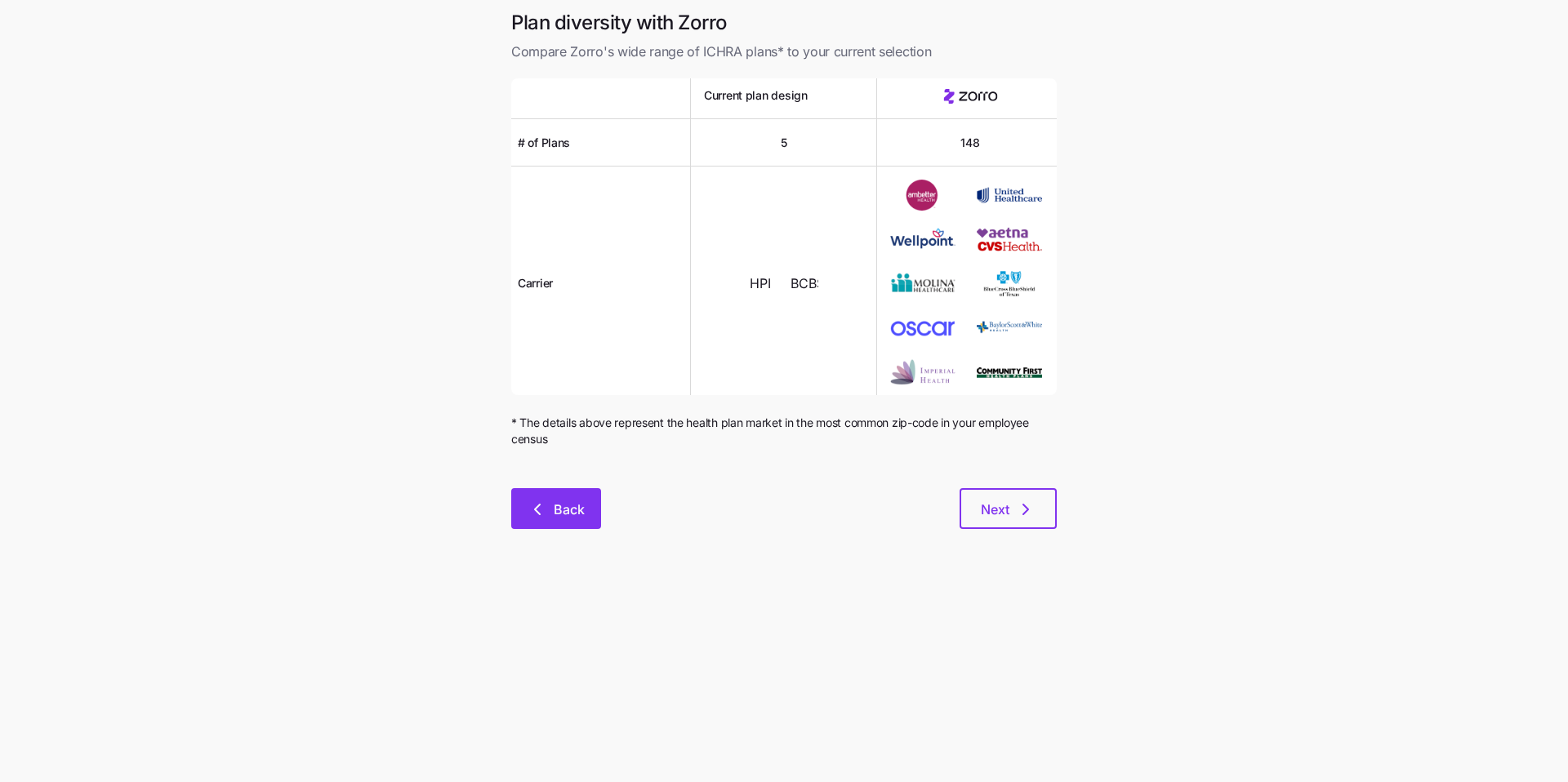 click on "Back" at bounding box center [556, 509] 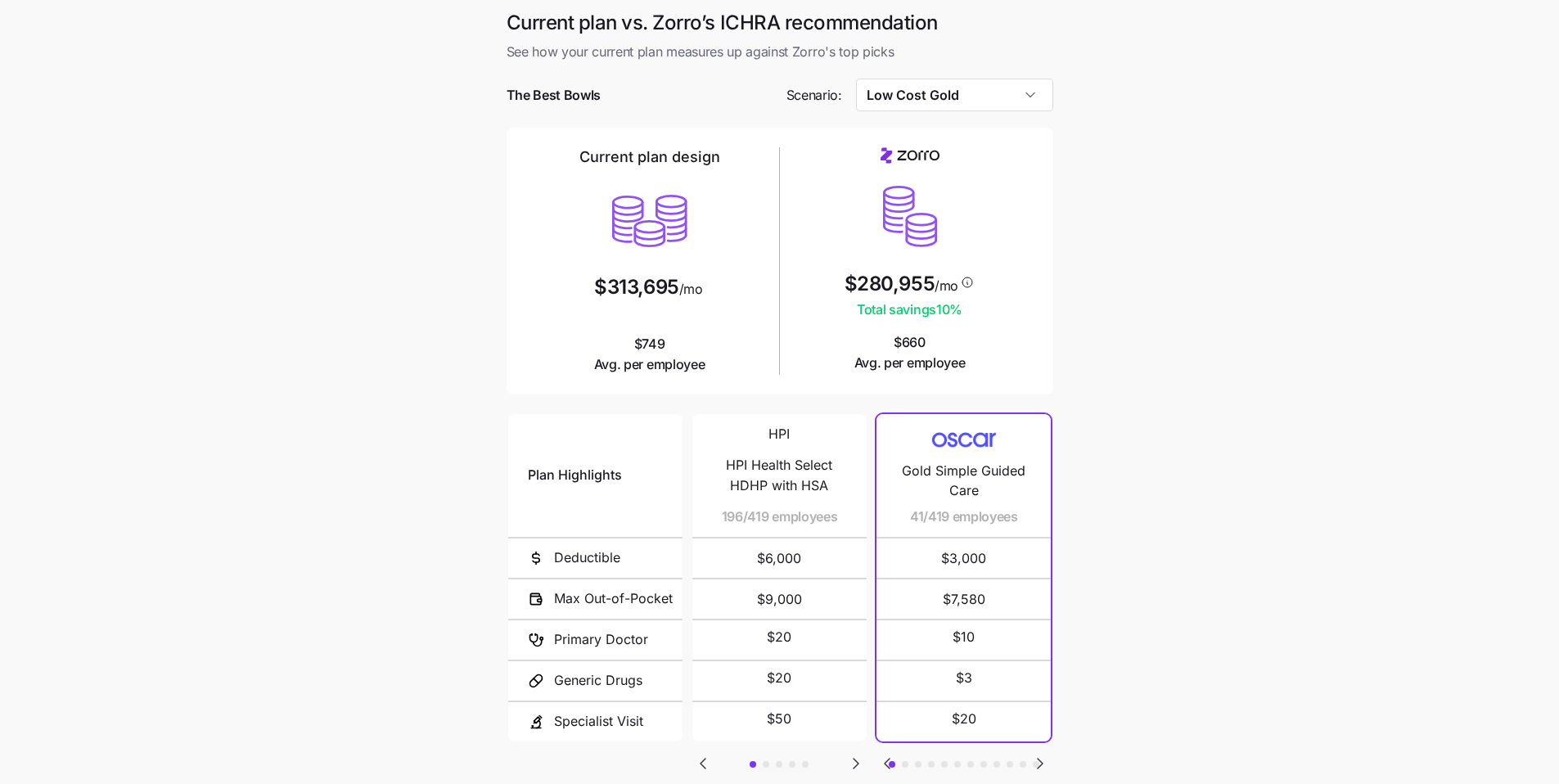 click at bounding box center [780, 119] 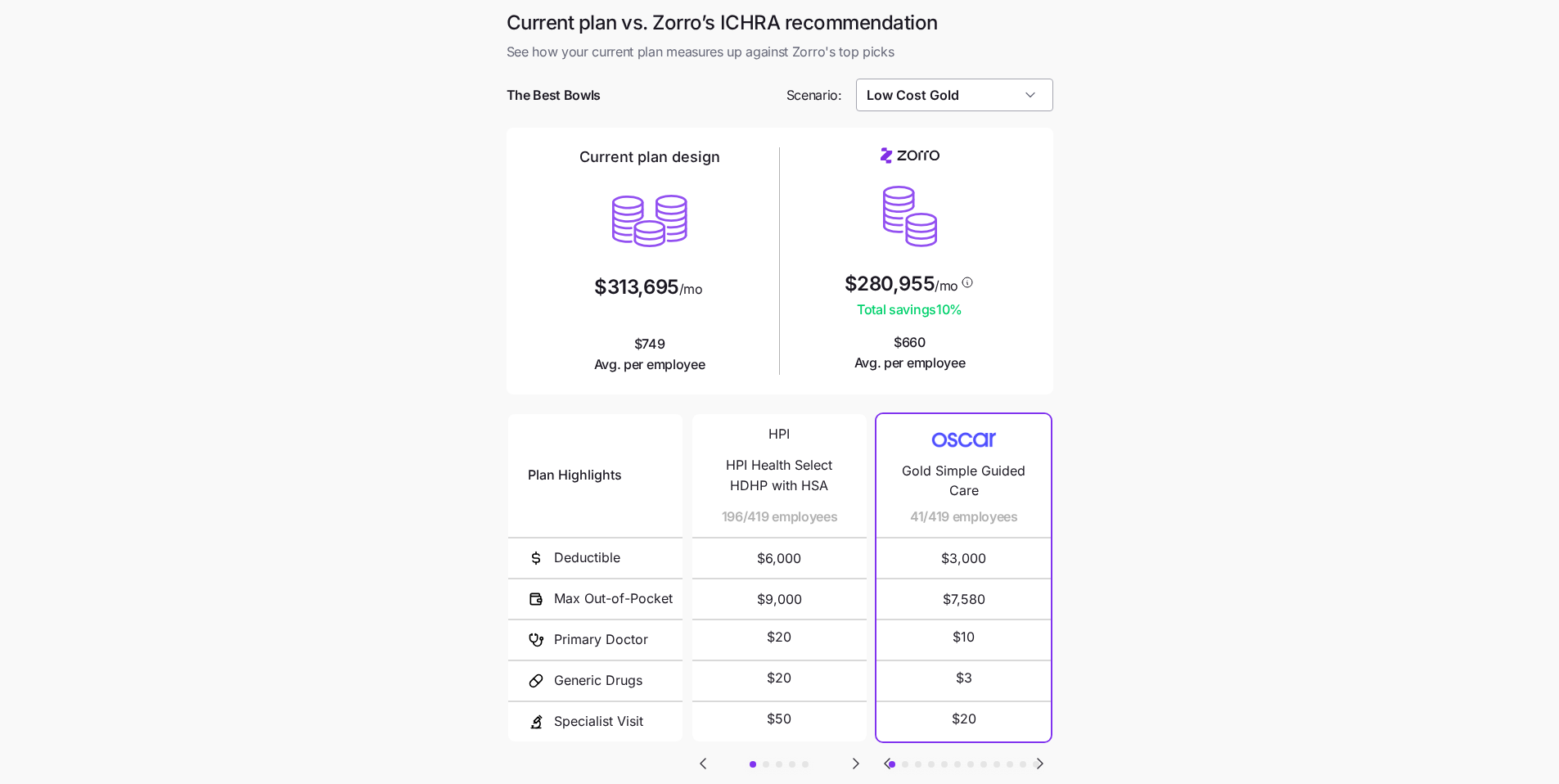 click on "Low Cost Gold" at bounding box center (954, 95) 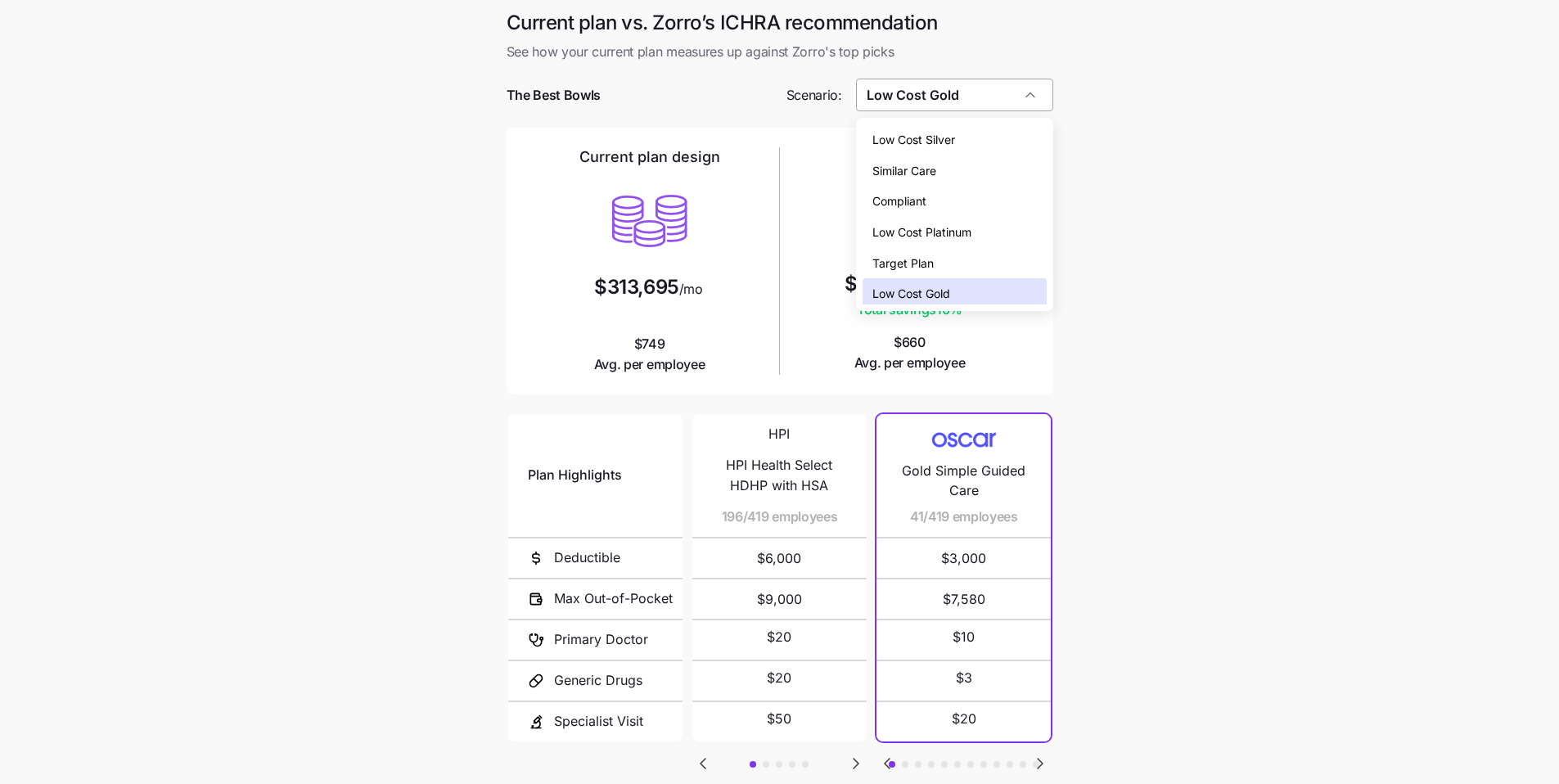 scroll, scrollTop: 5, scrollLeft: 0, axis: vertical 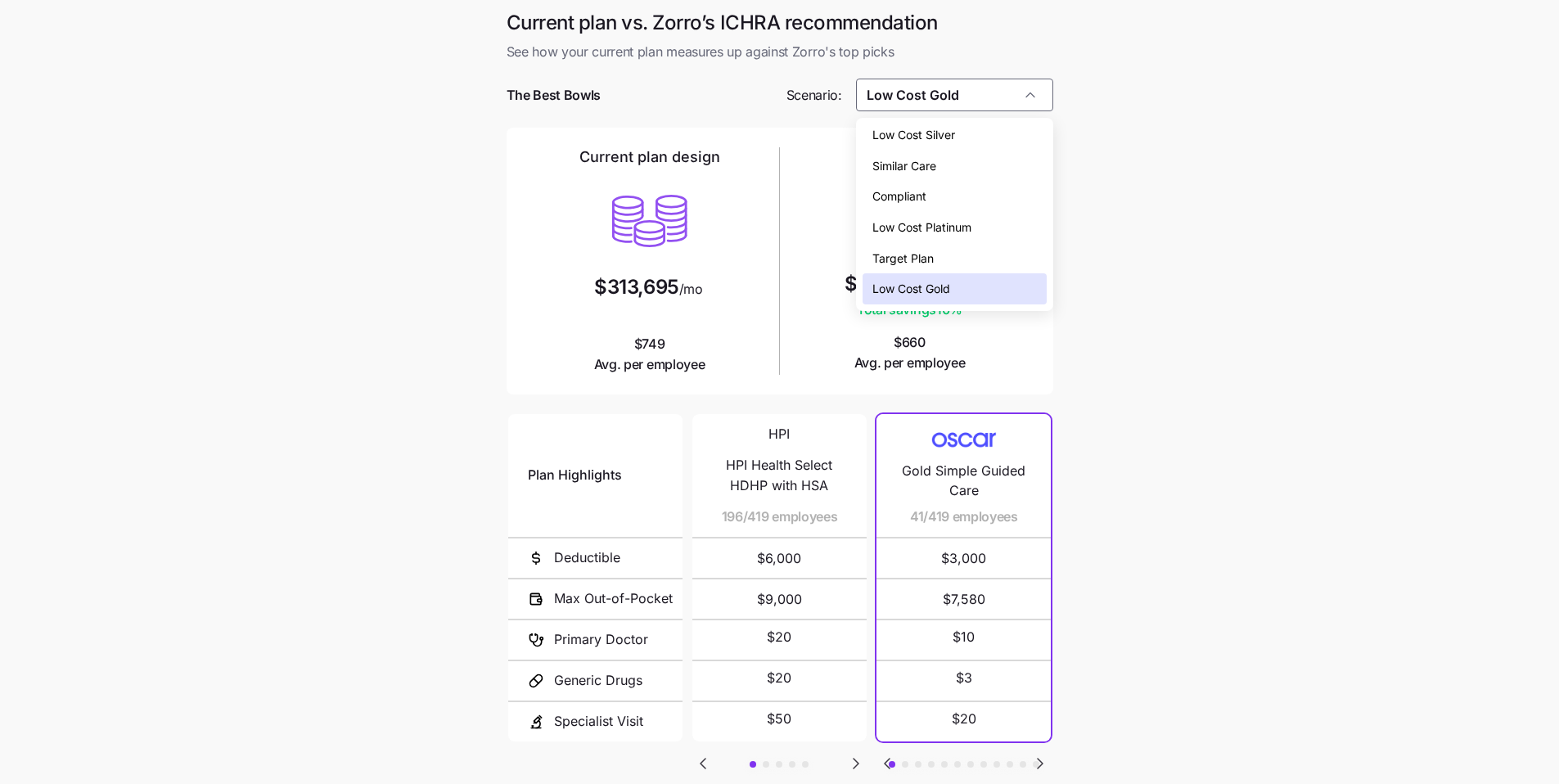 click on "Compliant" at bounding box center (899, 196) 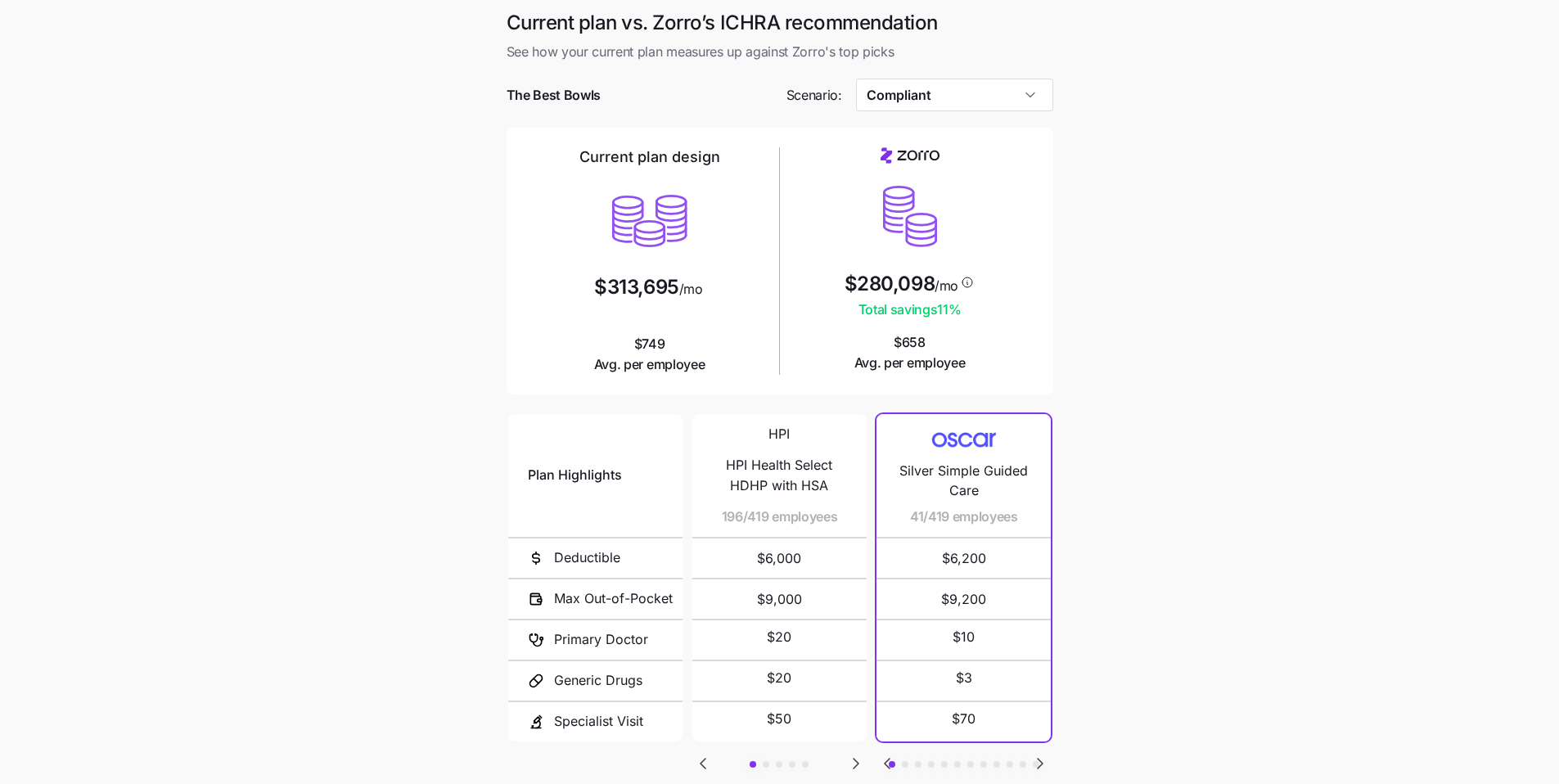 scroll, scrollTop: 110, scrollLeft: 0, axis: vertical 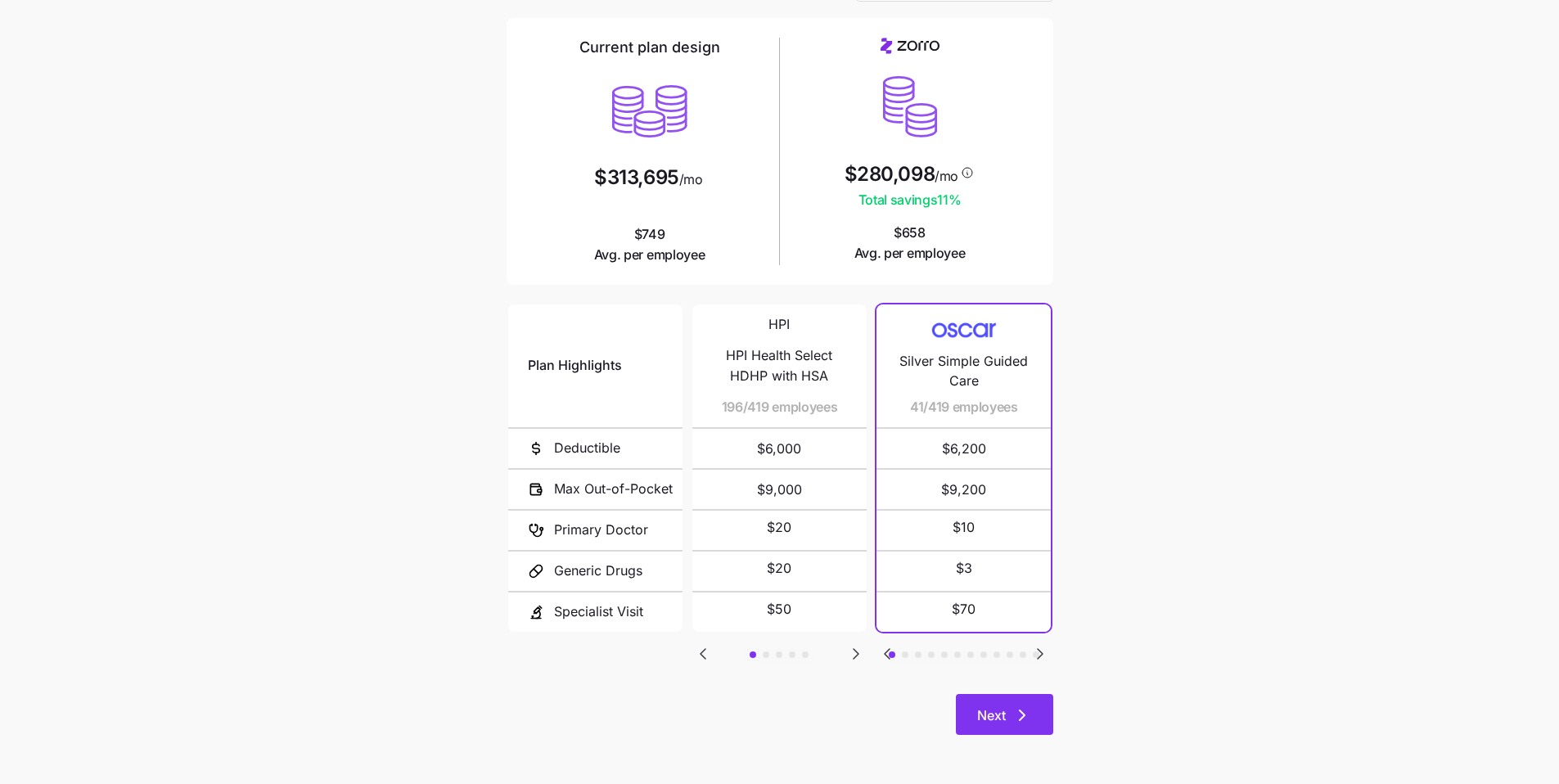 click on "Next" at bounding box center (1004, 714) 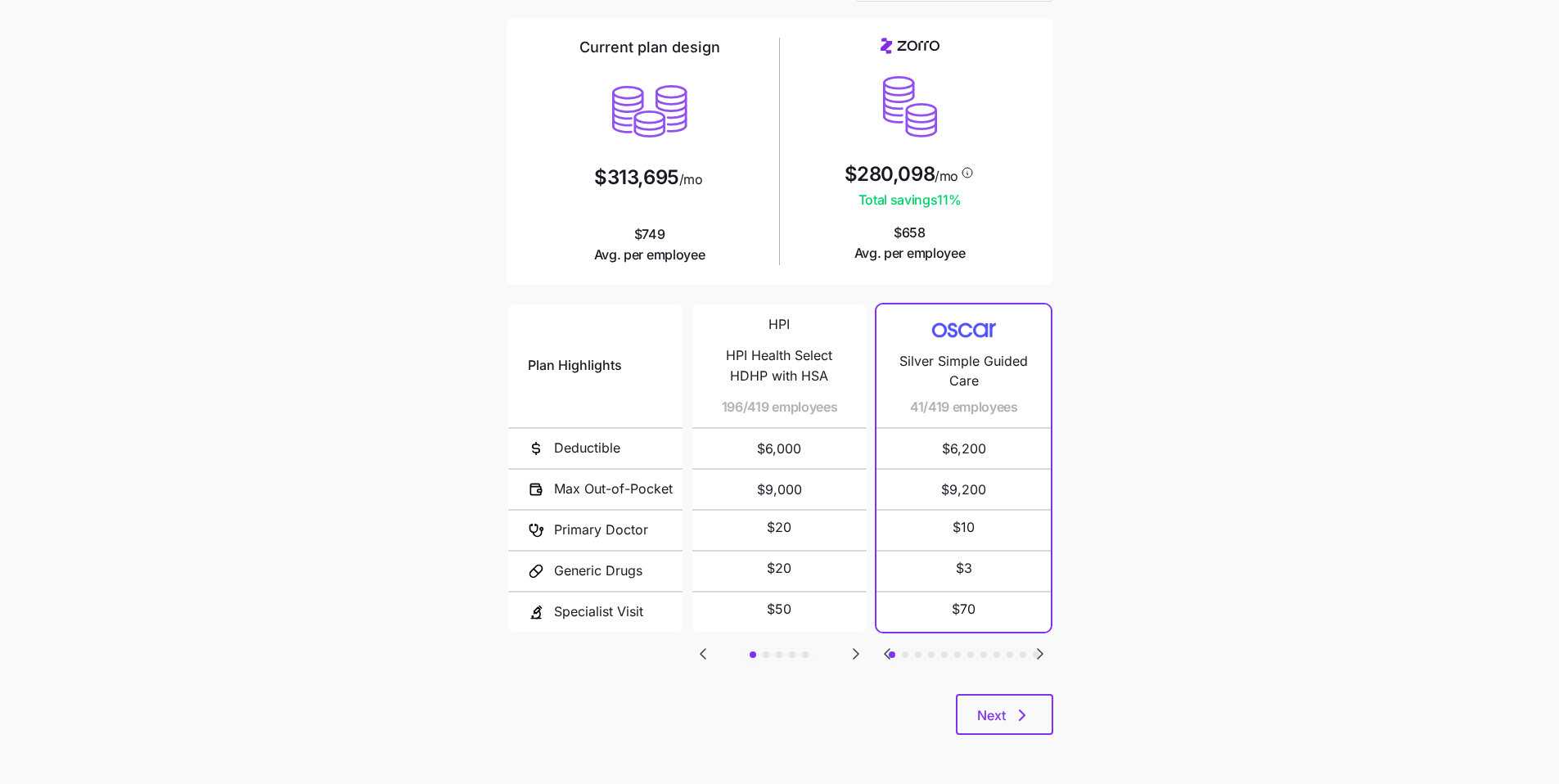 scroll, scrollTop: 0, scrollLeft: 0, axis: both 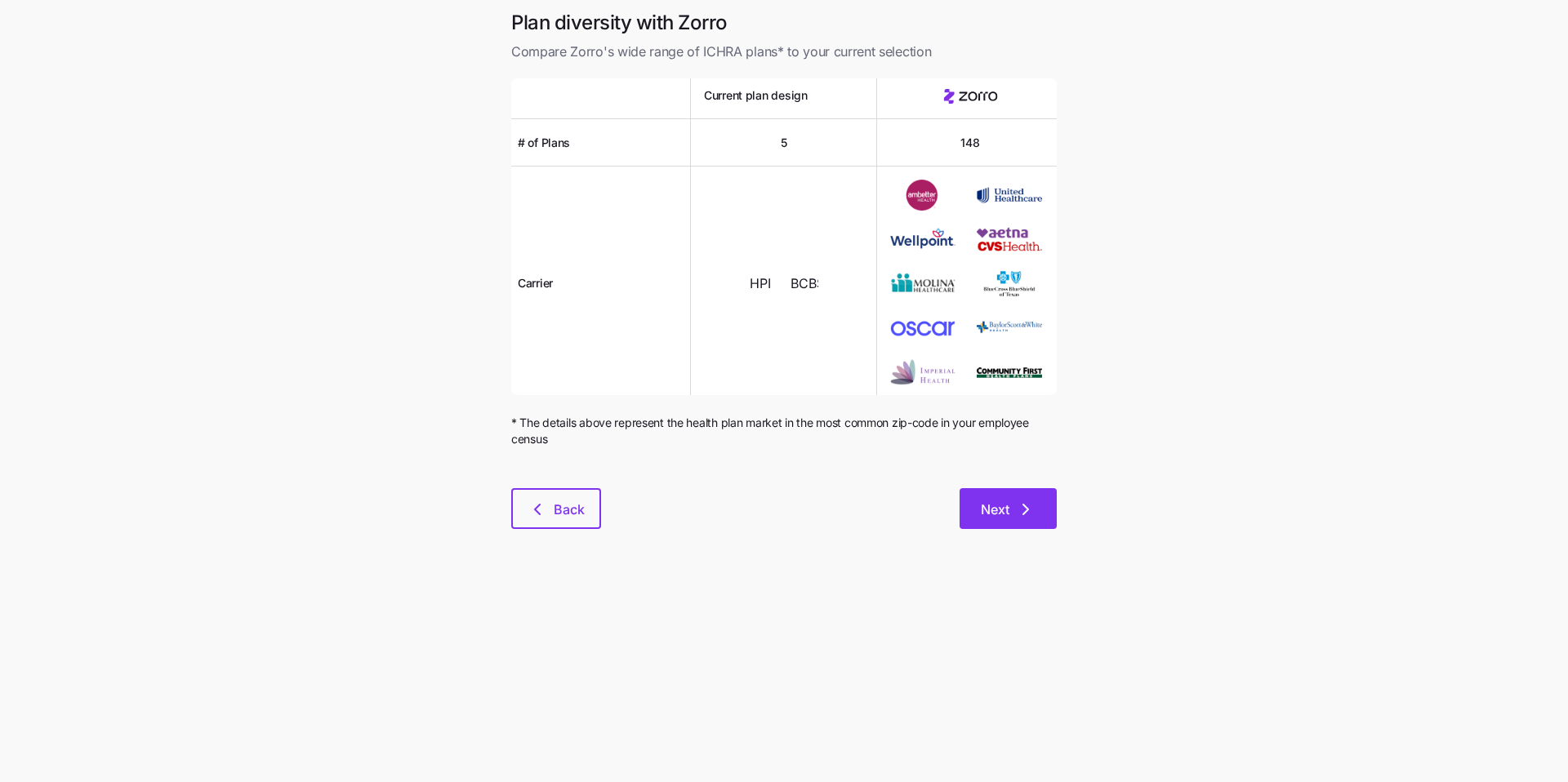 click on "Next" at bounding box center (1008, 509) 